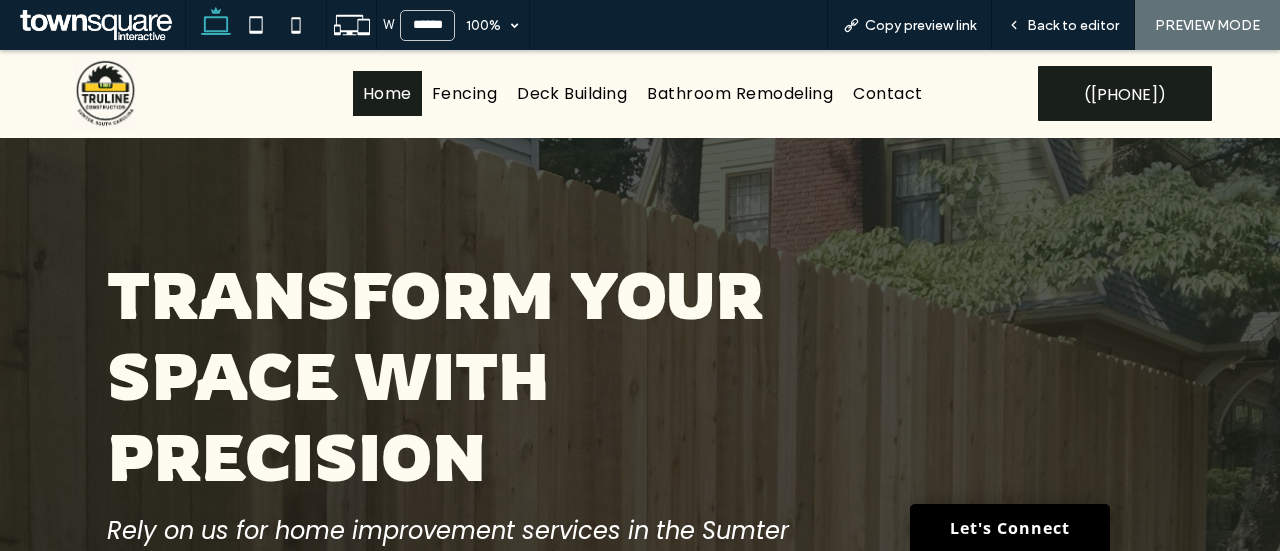 scroll, scrollTop: 58, scrollLeft: 0, axis: vertical 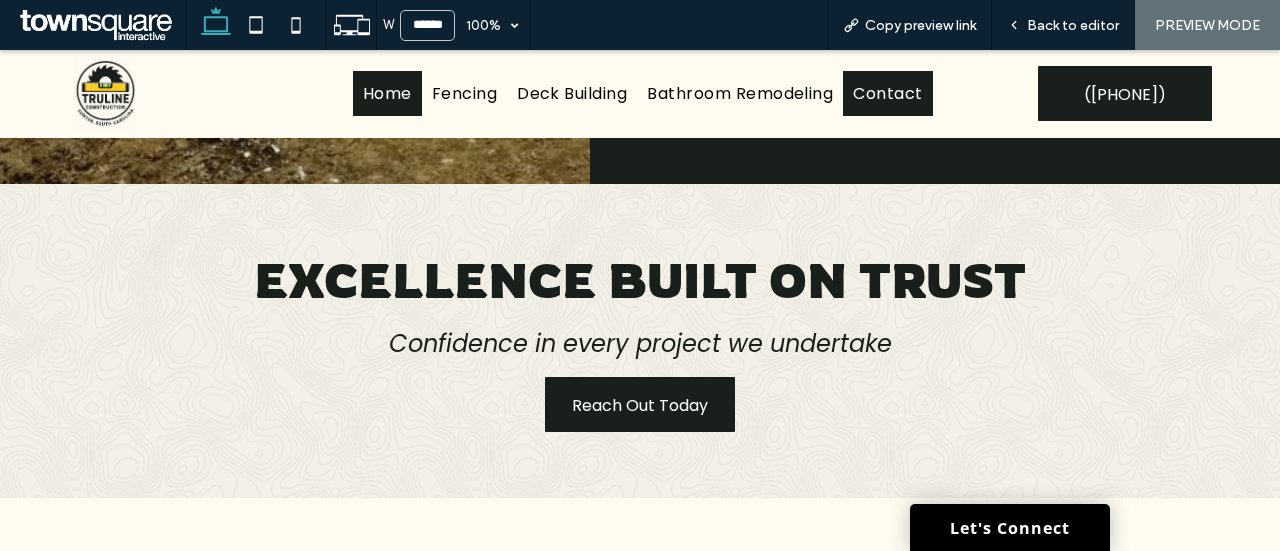click on "Contact" at bounding box center (887, 93) 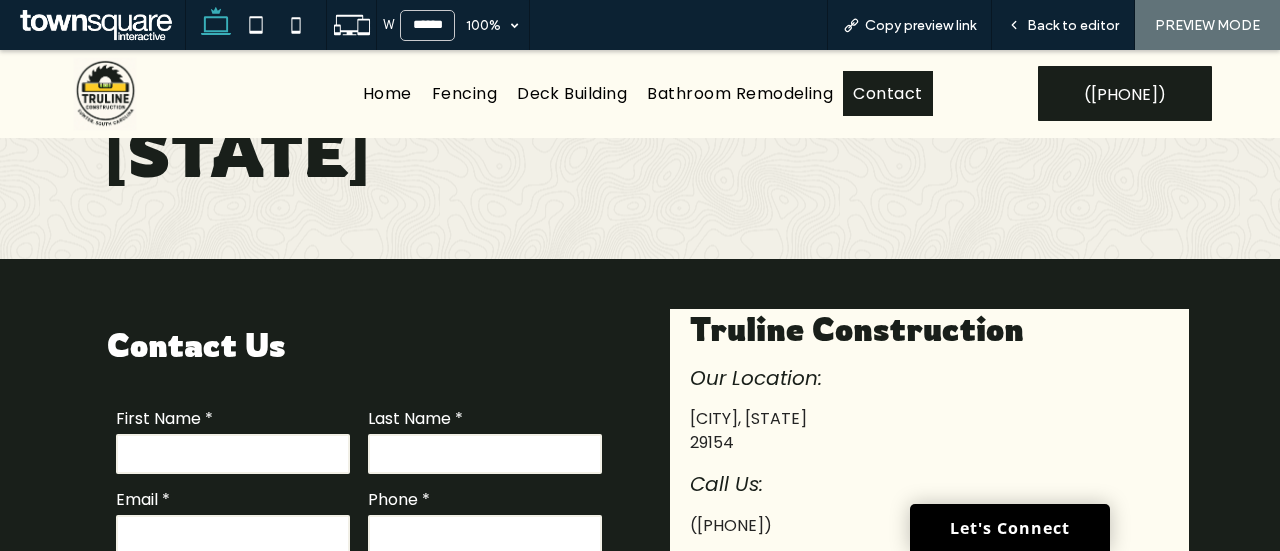 scroll, scrollTop: 0, scrollLeft: 0, axis: both 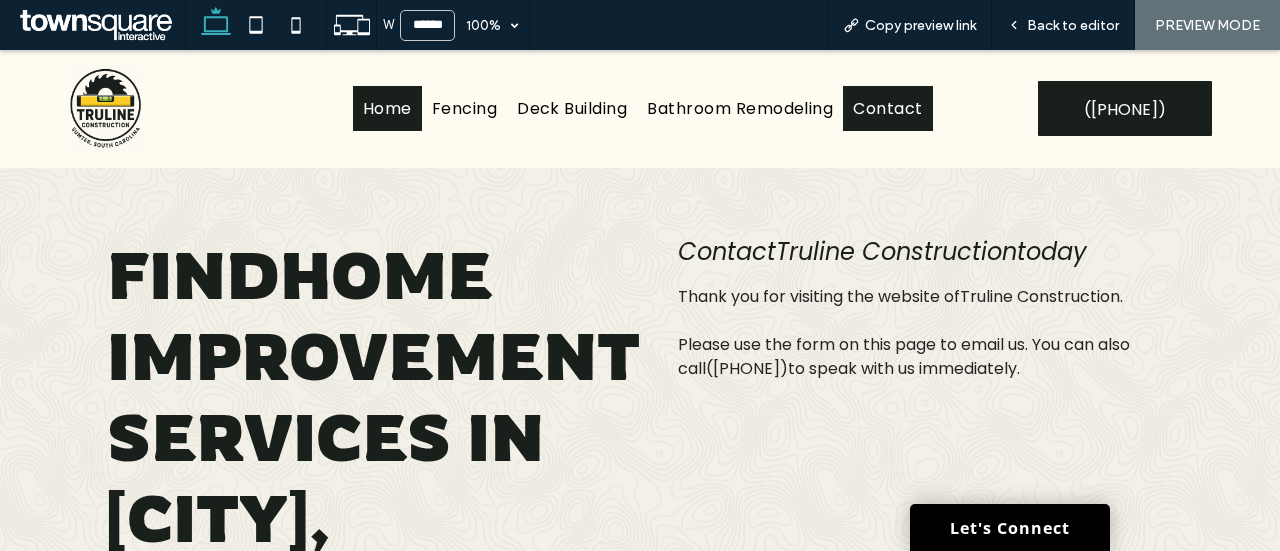 click on "Home" at bounding box center (387, 108) 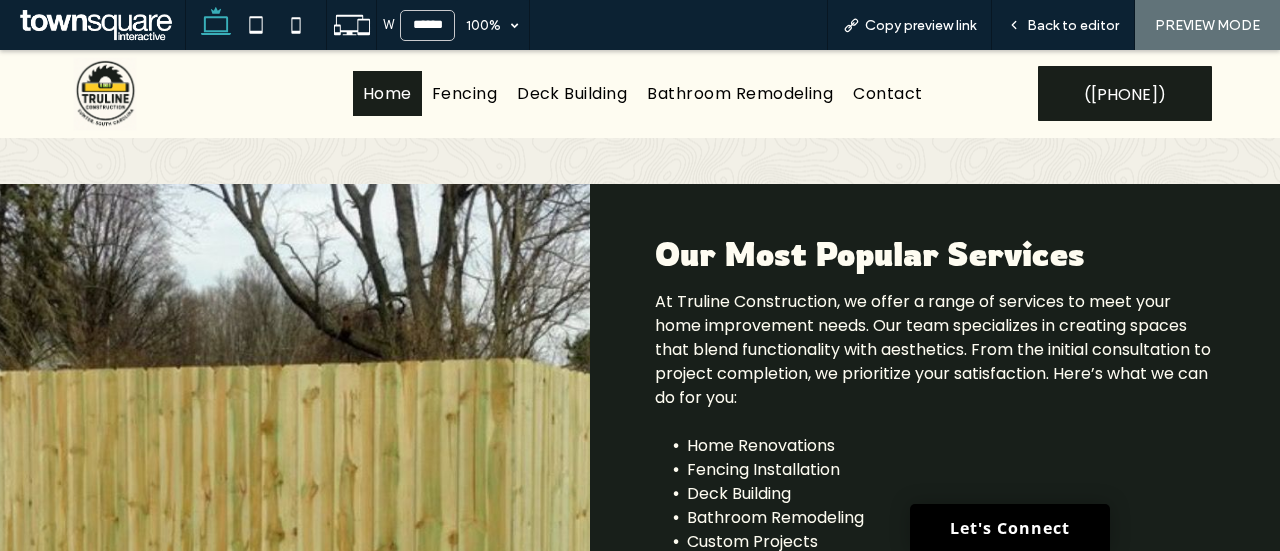 scroll, scrollTop: 3140, scrollLeft: 0, axis: vertical 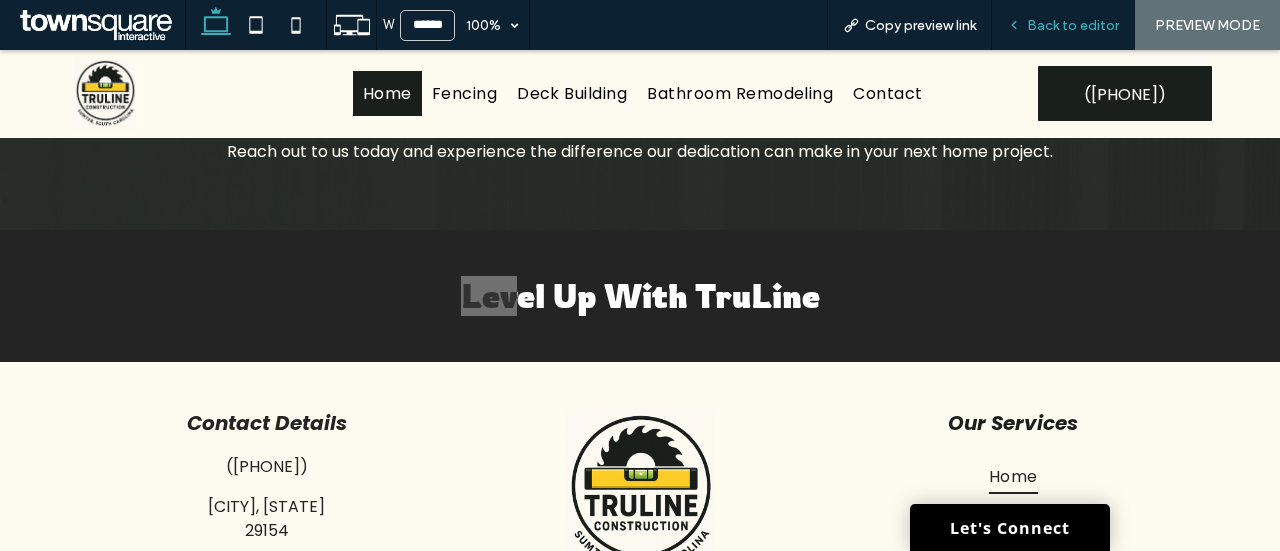 click on "Back to editor" at bounding box center [1063, 25] 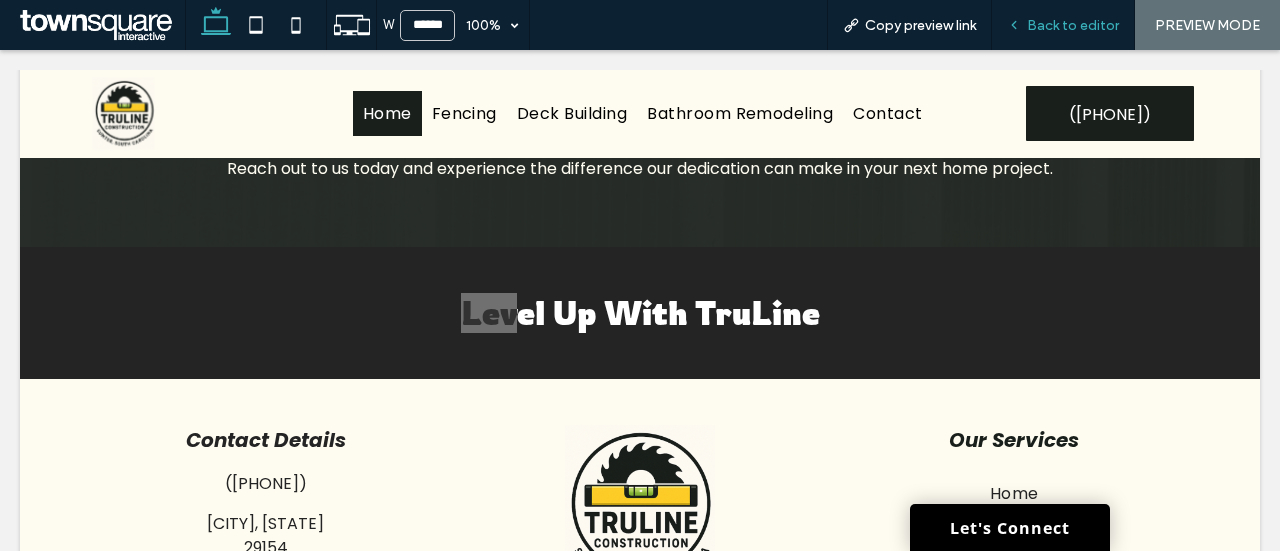 scroll, scrollTop: 3156, scrollLeft: 0, axis: vertical 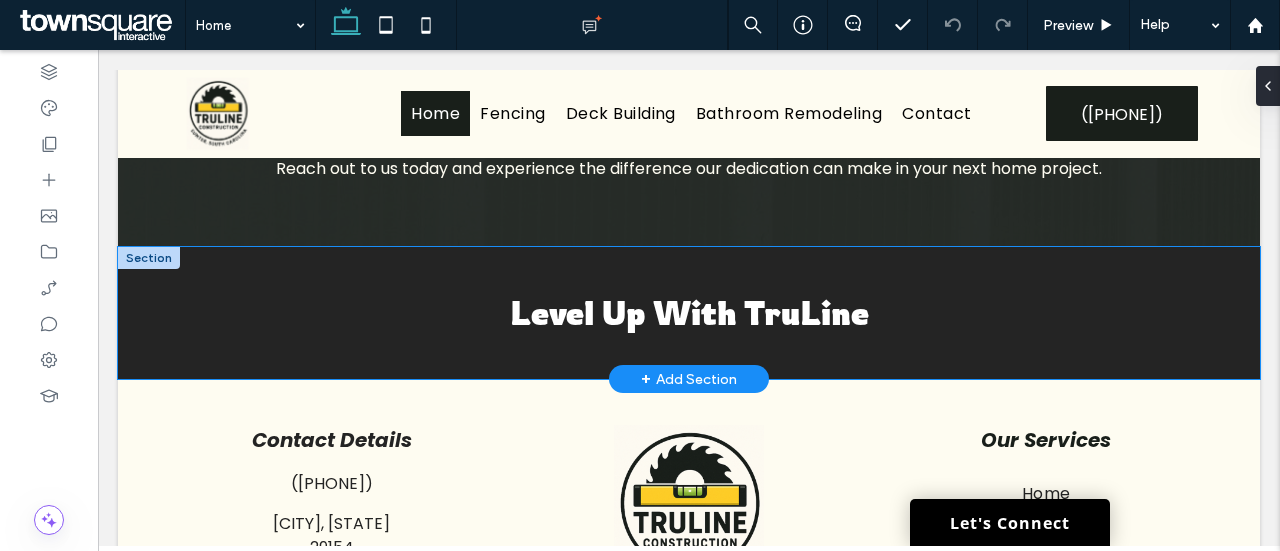 click on "Level Up With TruLine" at bounding box center (689, 313) 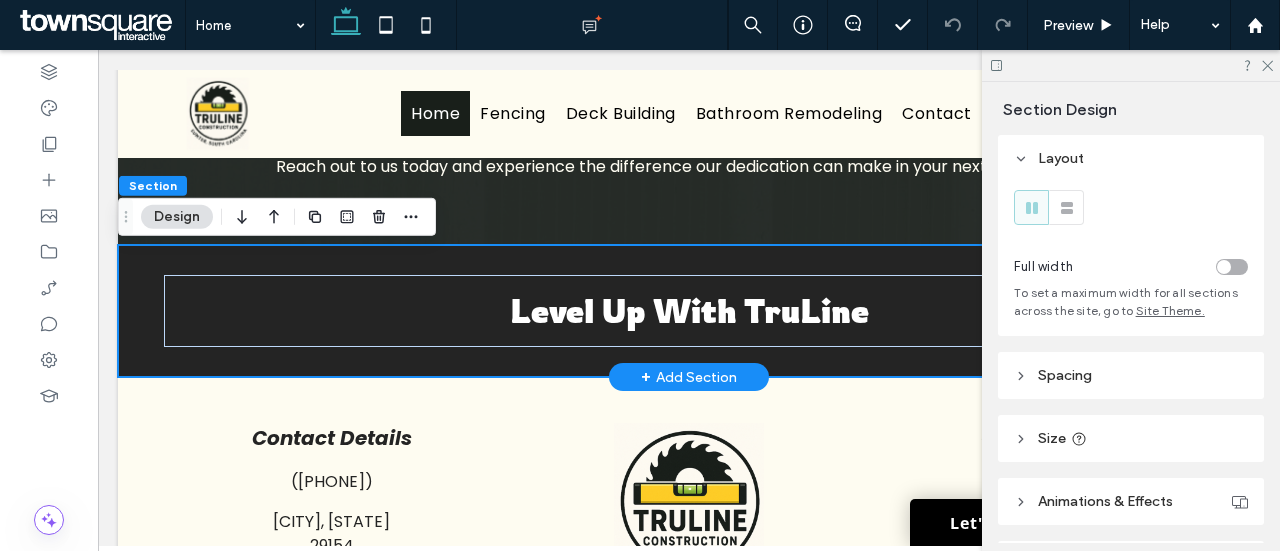 scroll, scrollTop: 3156, scrollLeft: 0, axis: vertical 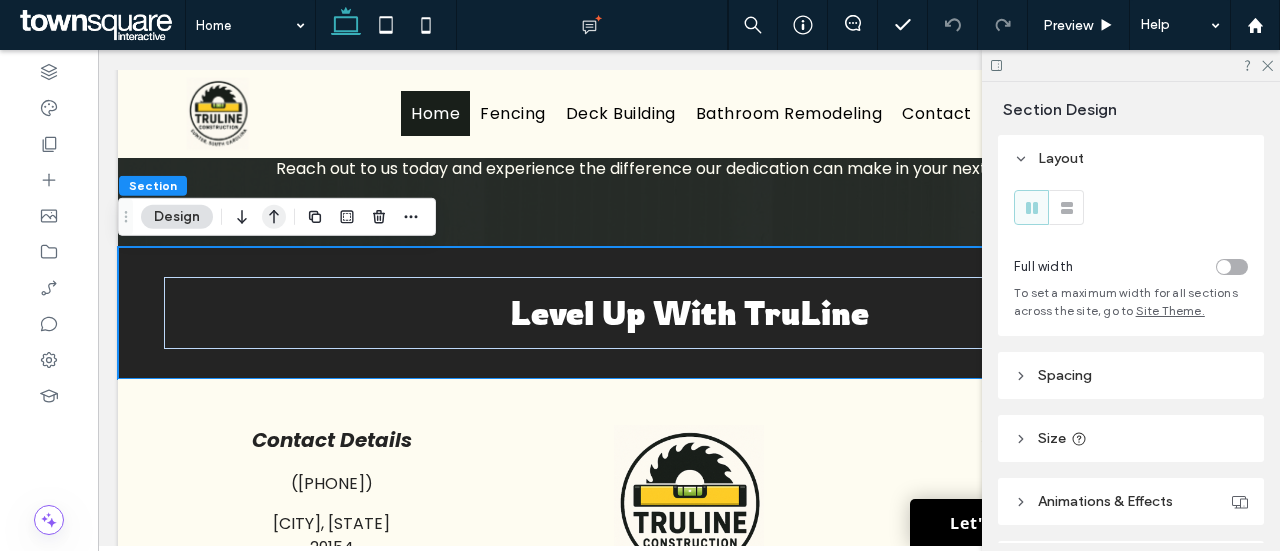 click 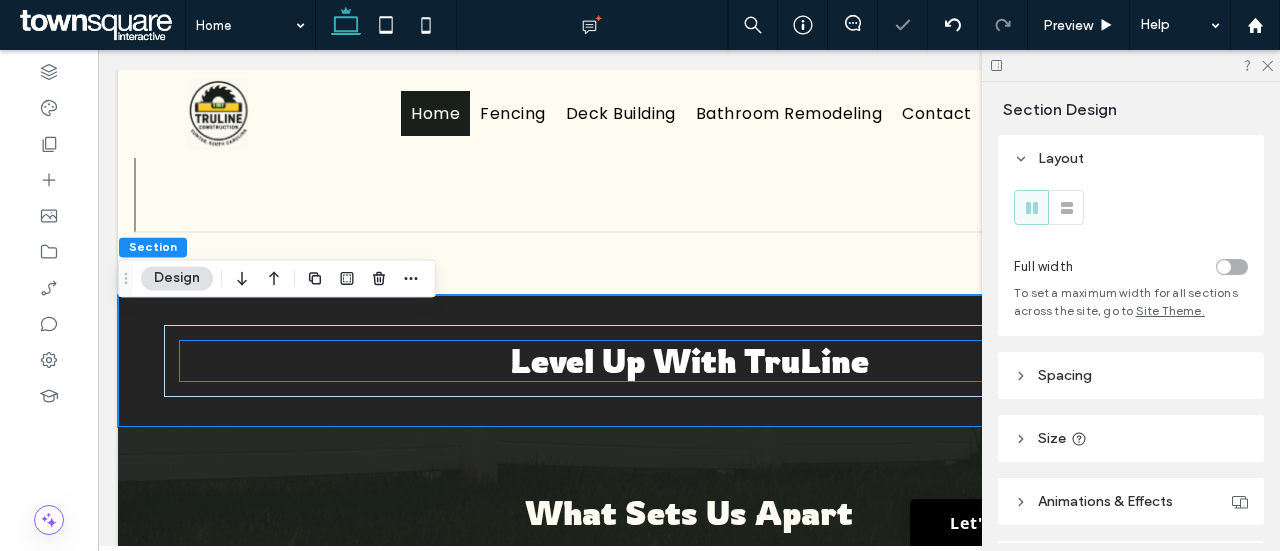 scroll, scrollTop: 2738, scrollLeft: 0, axis: vertical 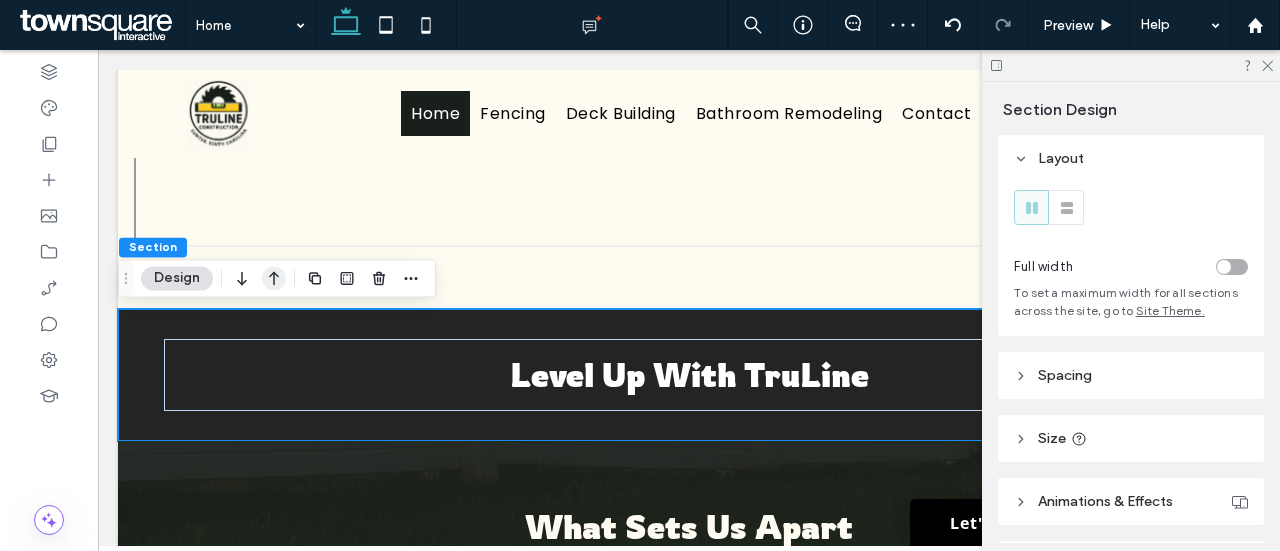 click 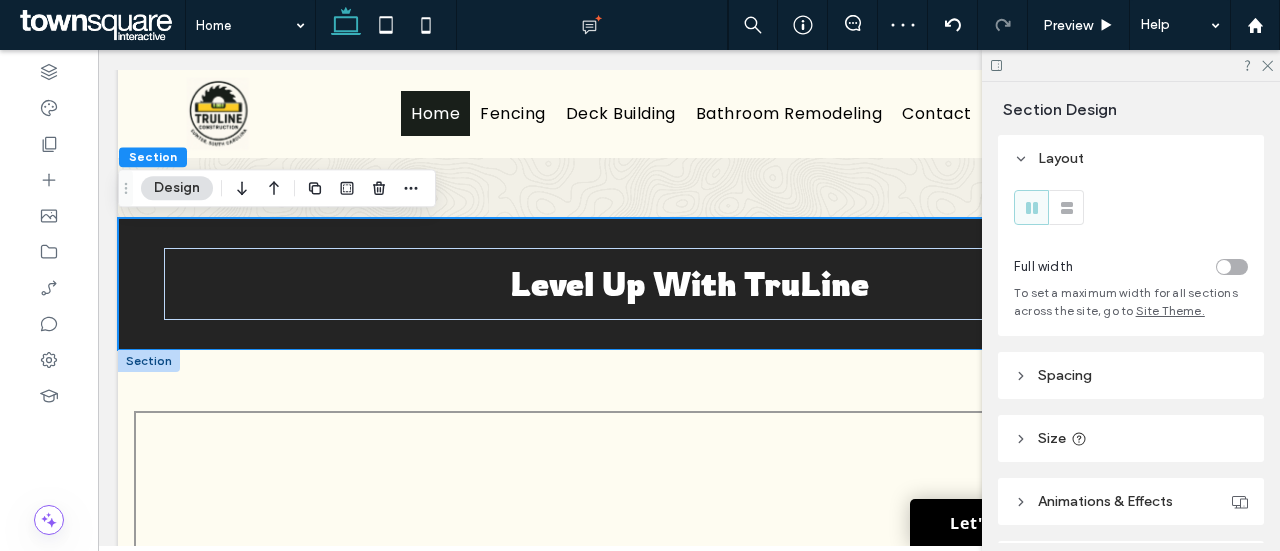 scroll, scrollTop: 2032, scrollLeft: 0, axis: vertical 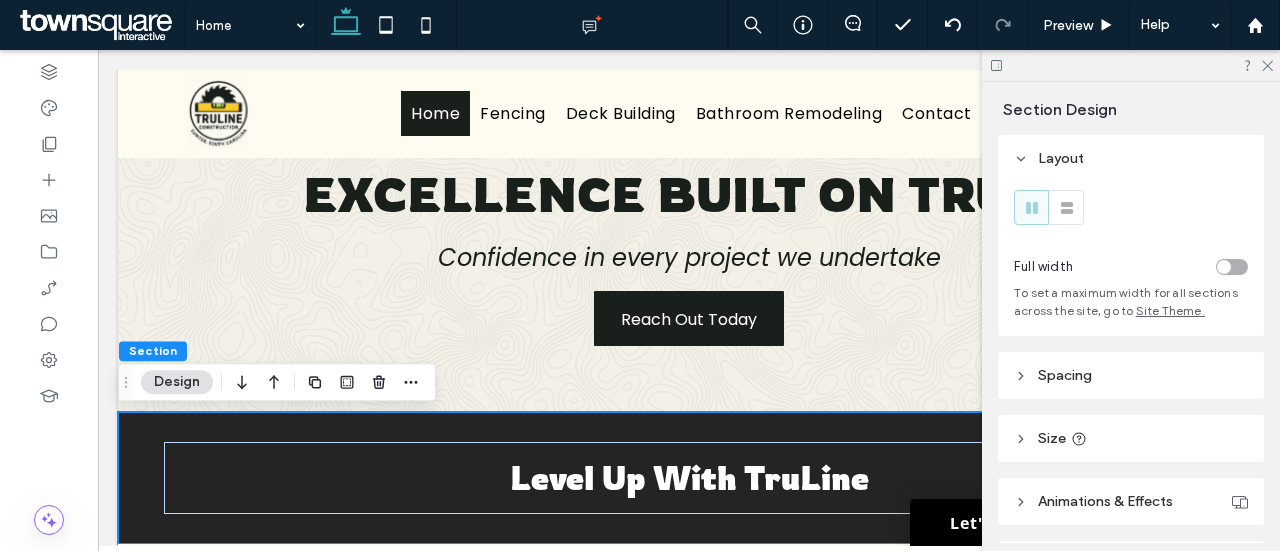 click 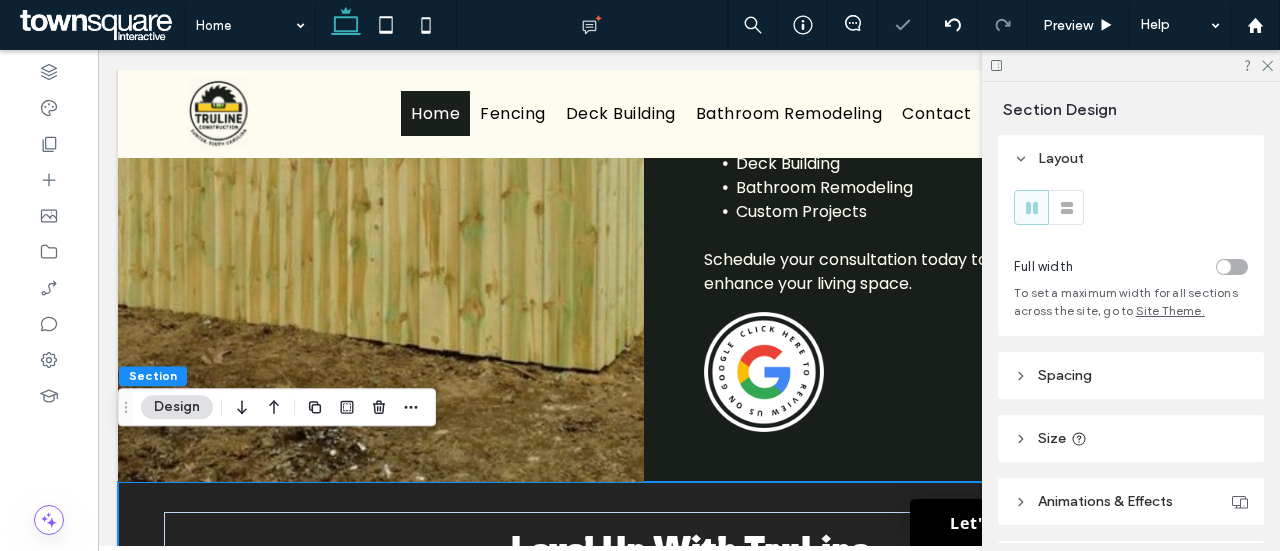 scroll, scrollTop: 1646, scrollLeft: 0, axis: vertical 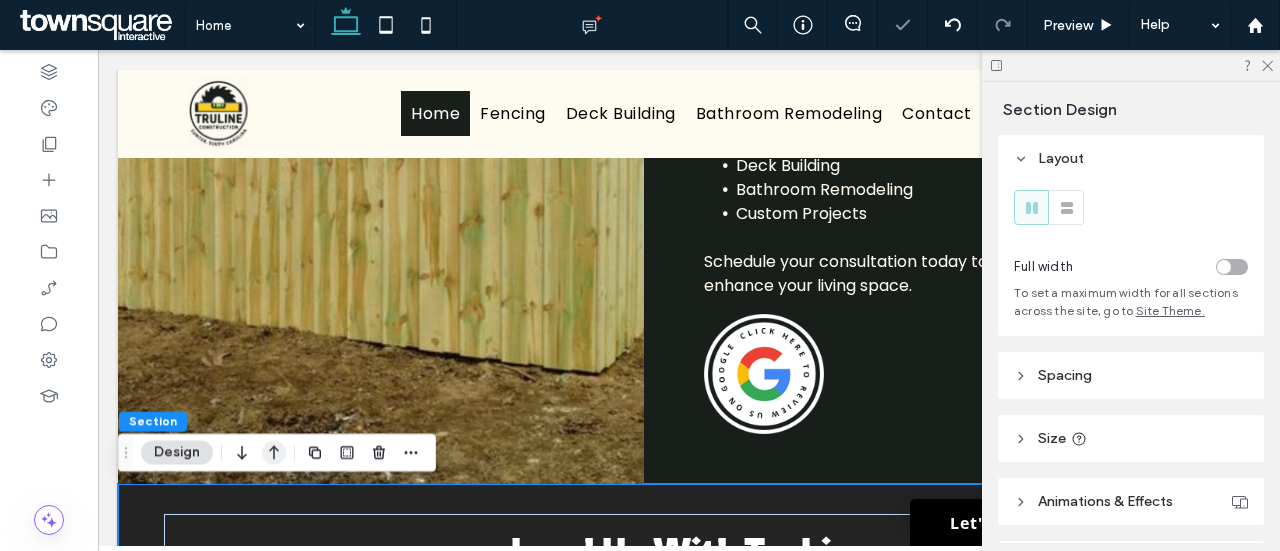 click 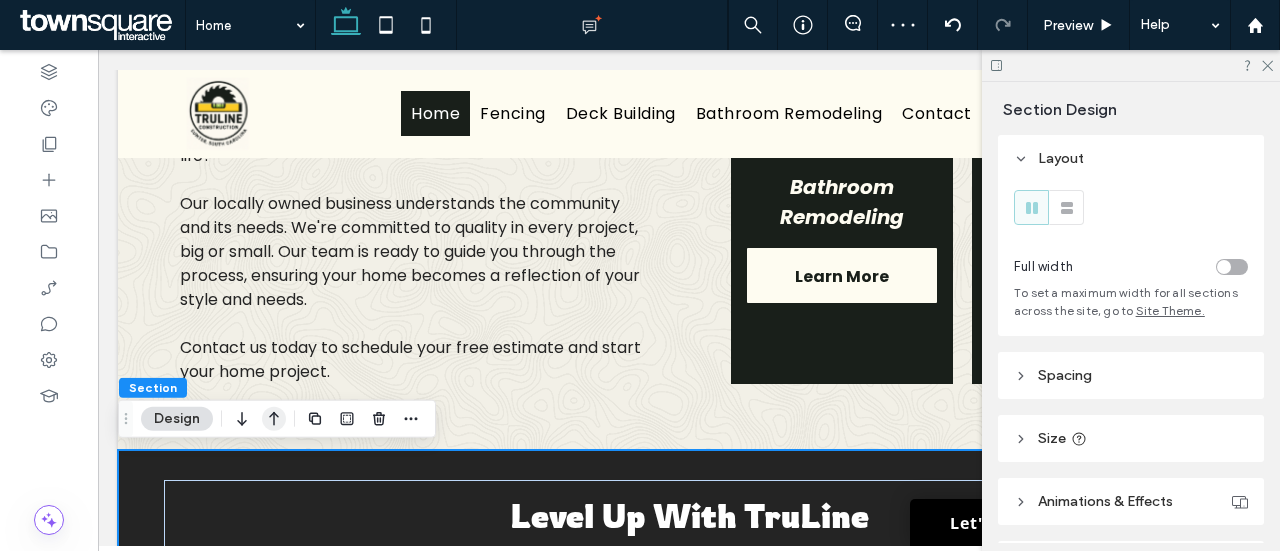 click 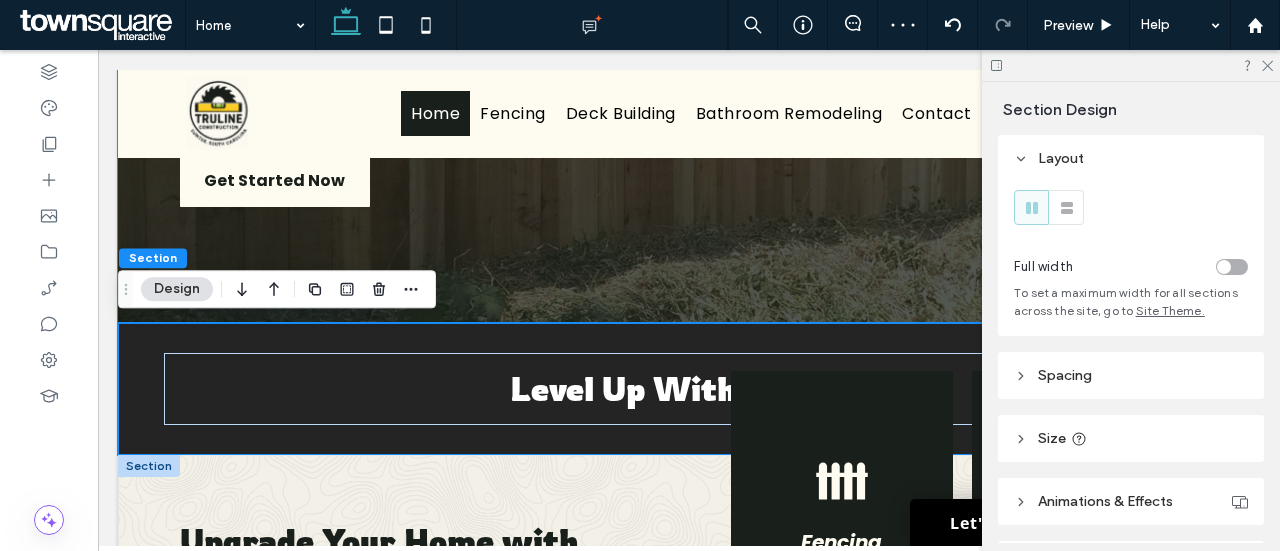 scroll, scrollTop: 466, scrollLeft: 0, axis: vertical 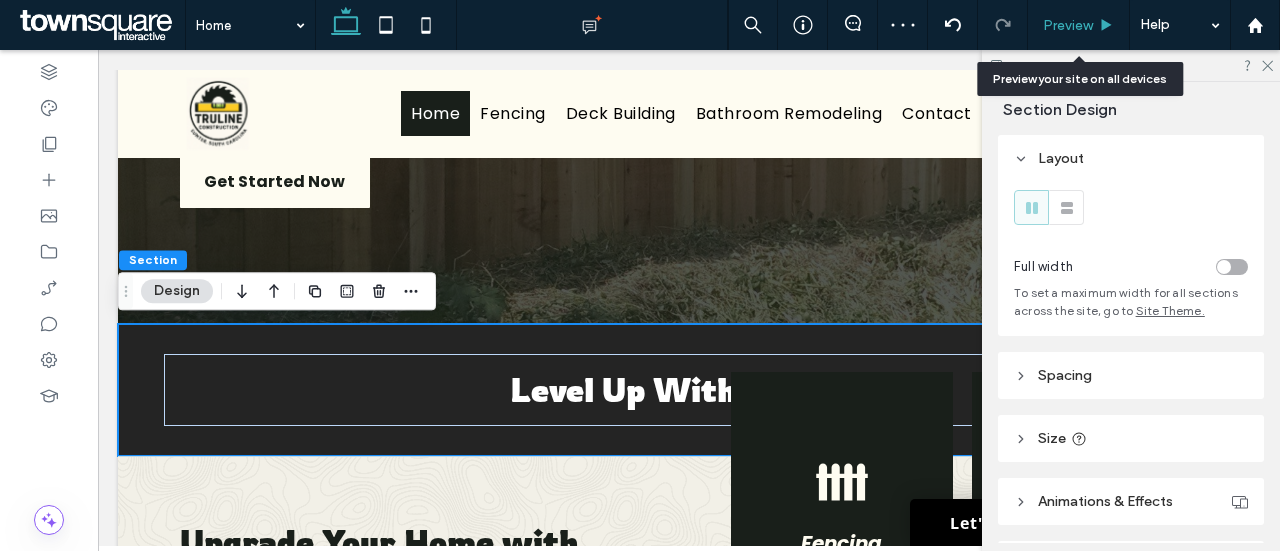 click on "Preview" at bounding box center (1068, 25) 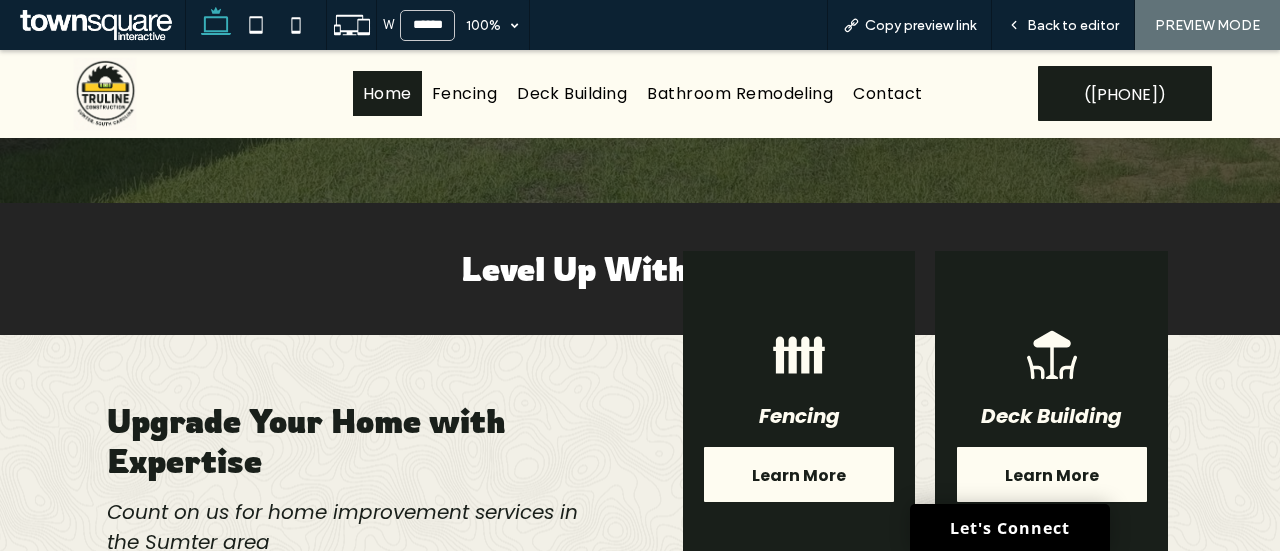 scroll, scrollTop: 566, scrollLeft: 0, axis: vertical 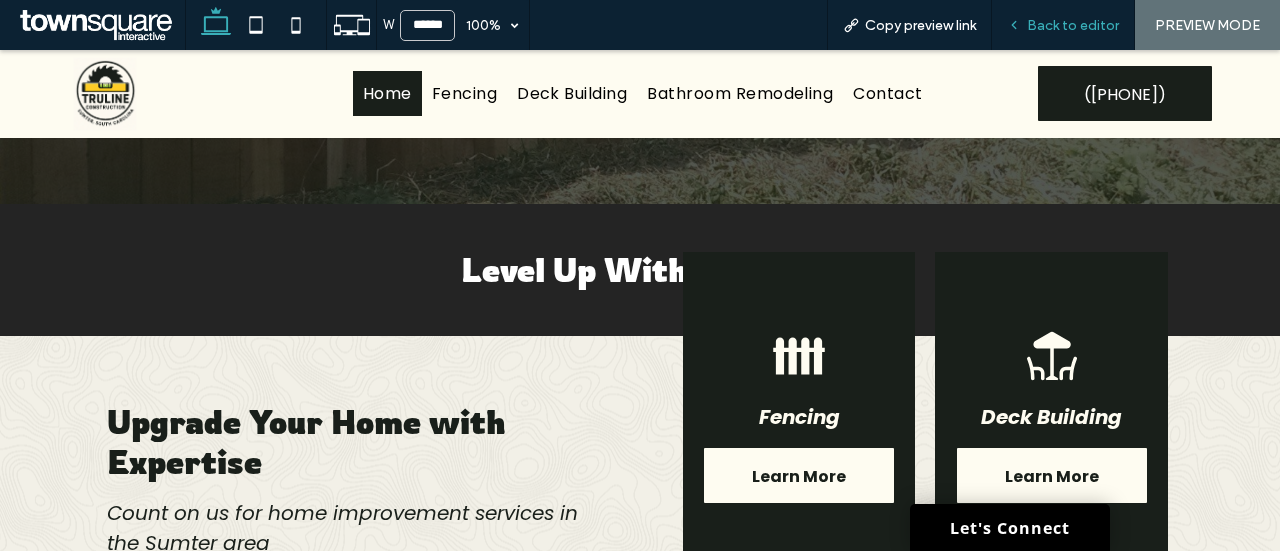 click on "Back to editor" at bounding box center (1063, 25) 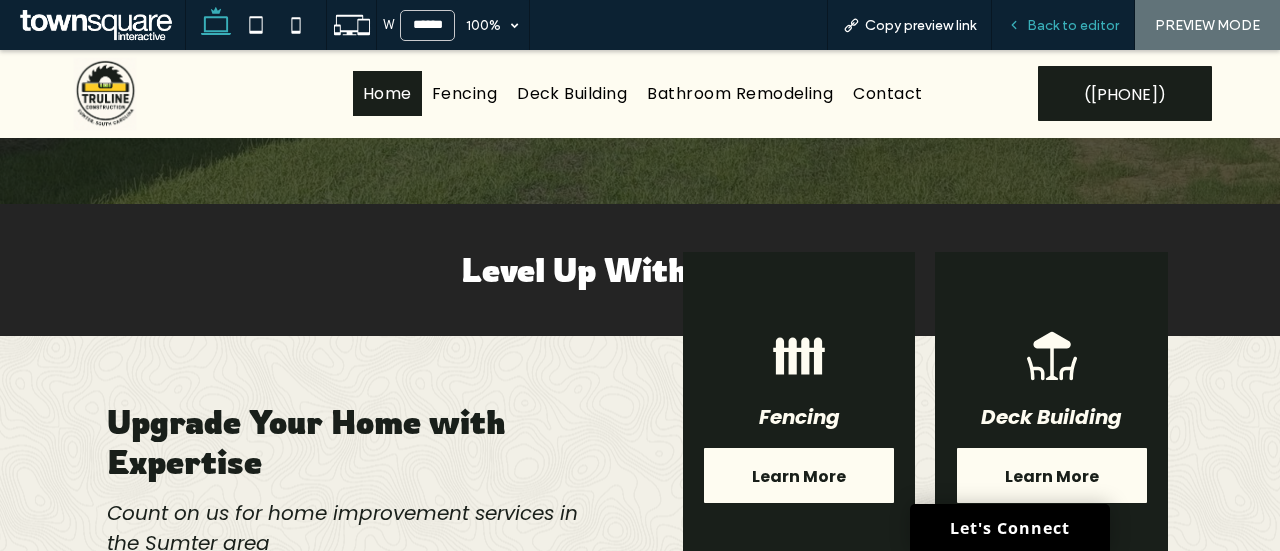 click on "Back to editor" at bounding box center (1073, 25) 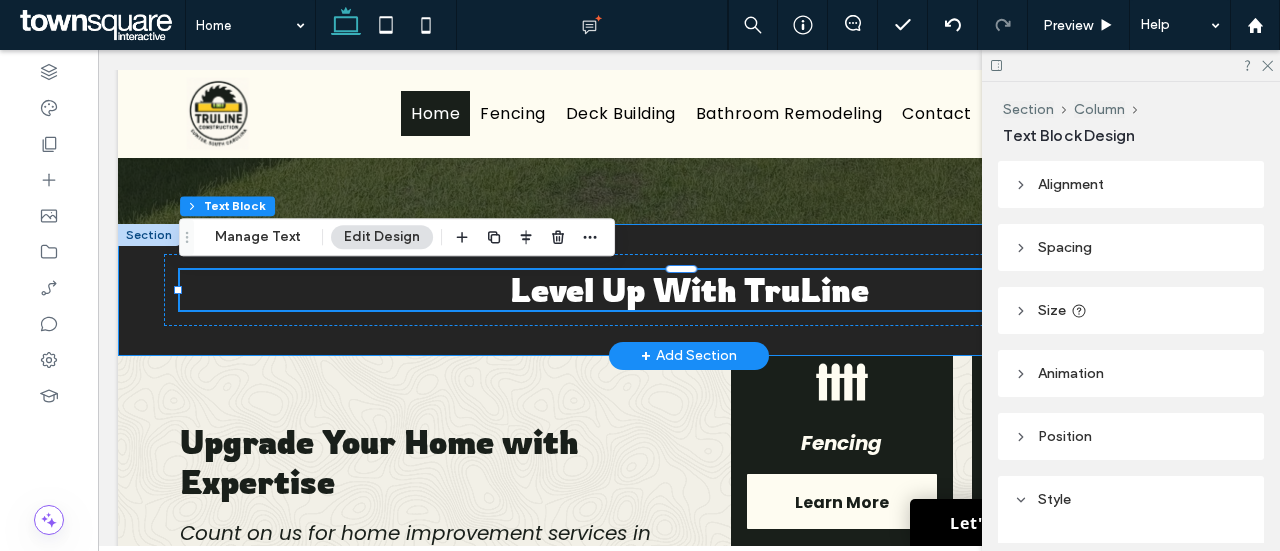 click on "Level Up With TruLine" at bounding box center [689, 290] 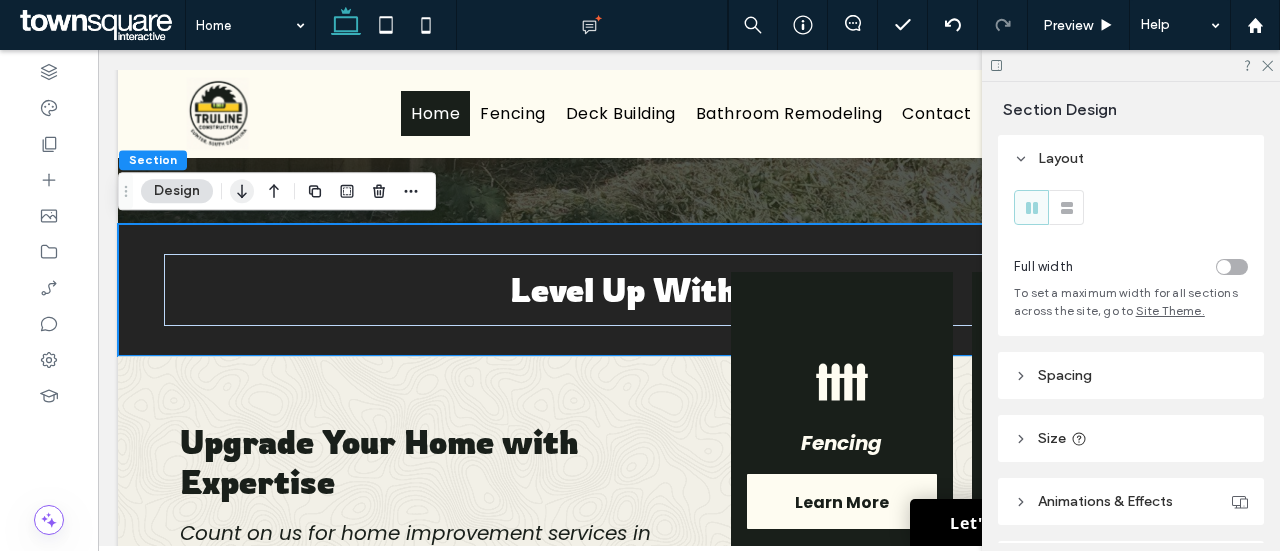 click 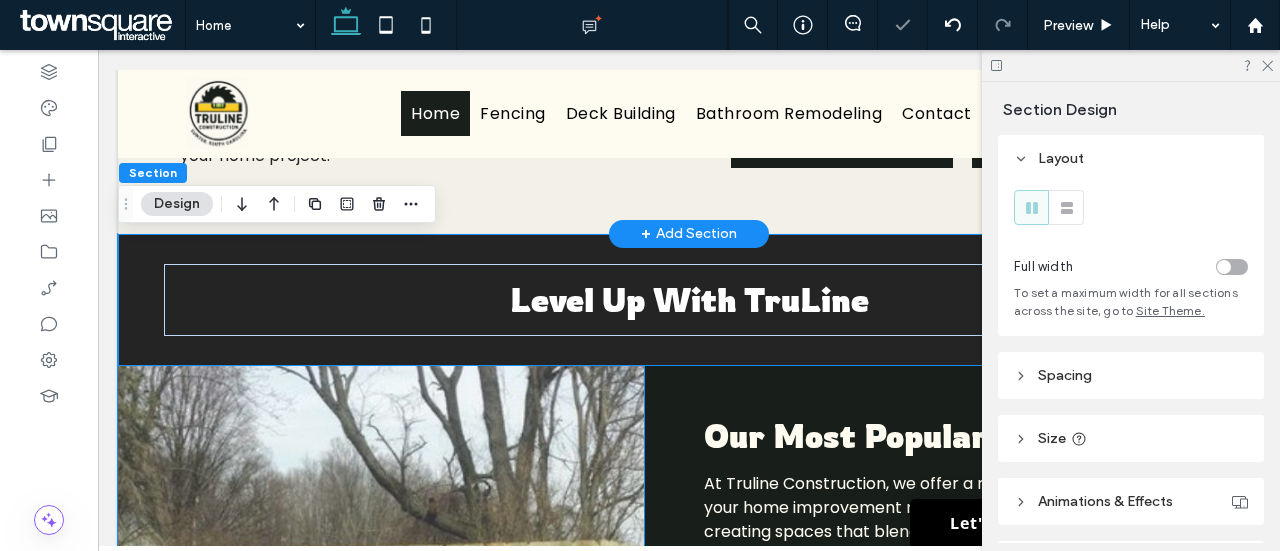 scroll, scrollTop: 1280, scrollLeft: 0, axis: vertical 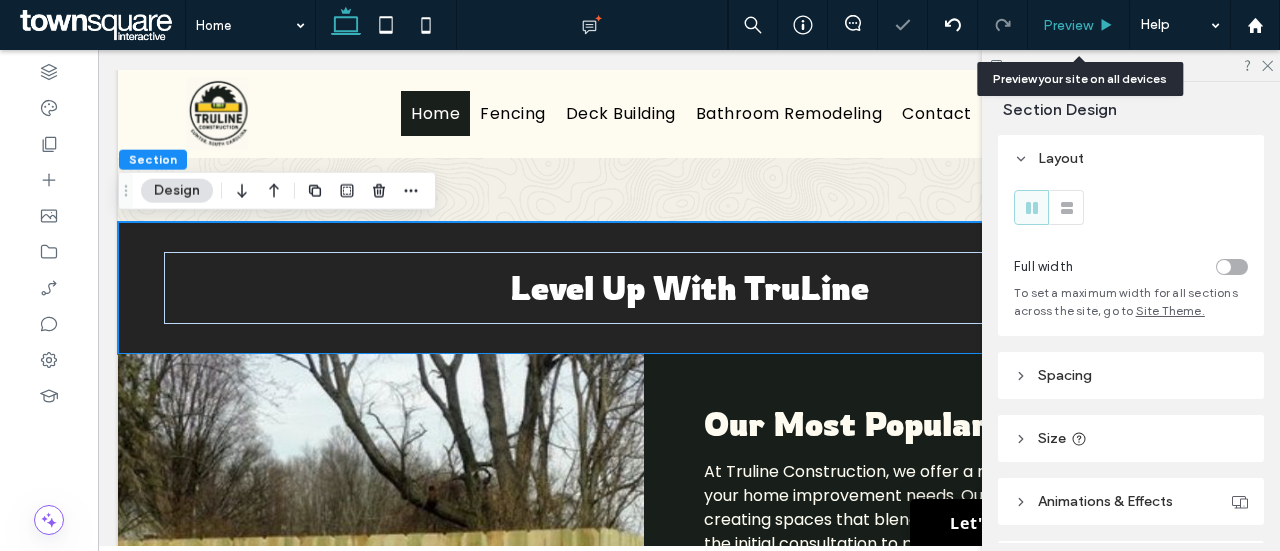 click on "Preview" at bounding box center (1078, 25) 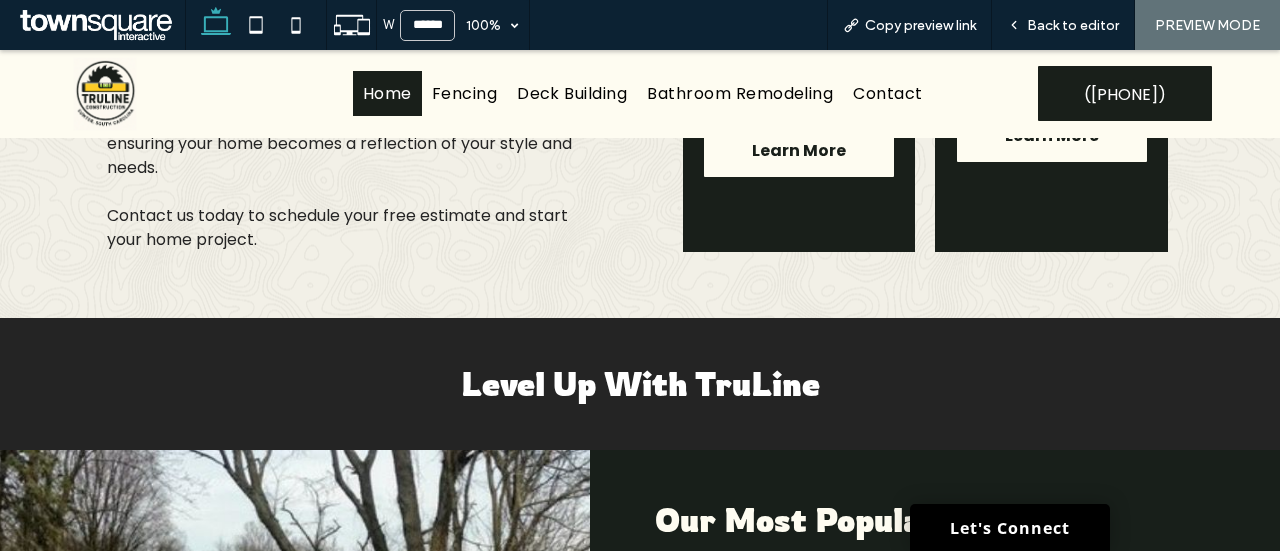 scroll, scrollTop: 1142, scrollLeft: 0, axis: vertical 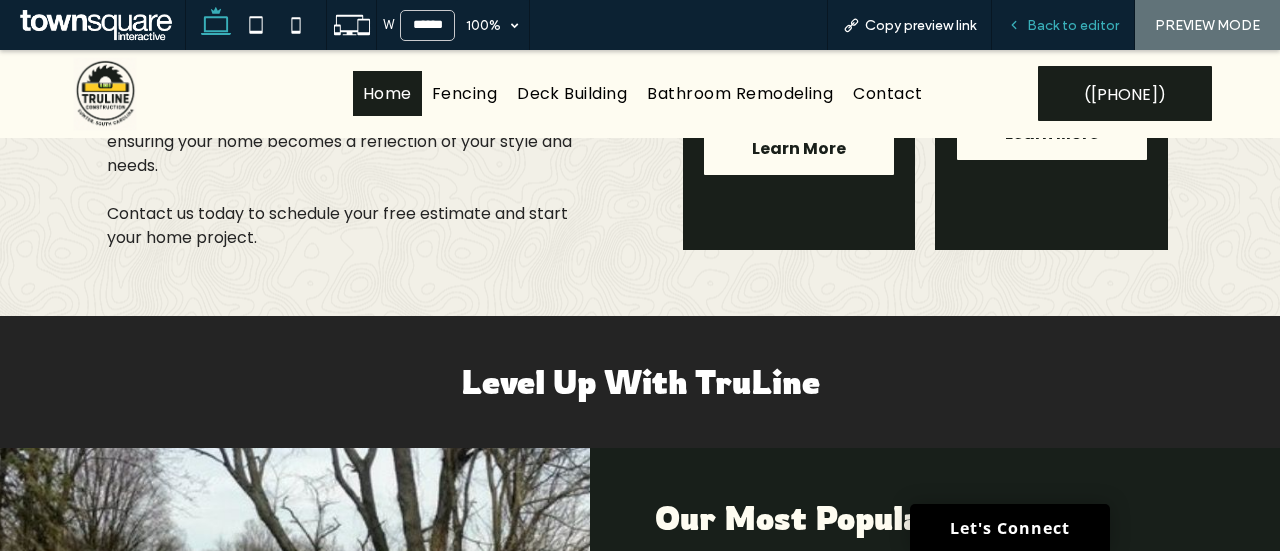 click on "Back to editor" at bounding box center (1063, 25) 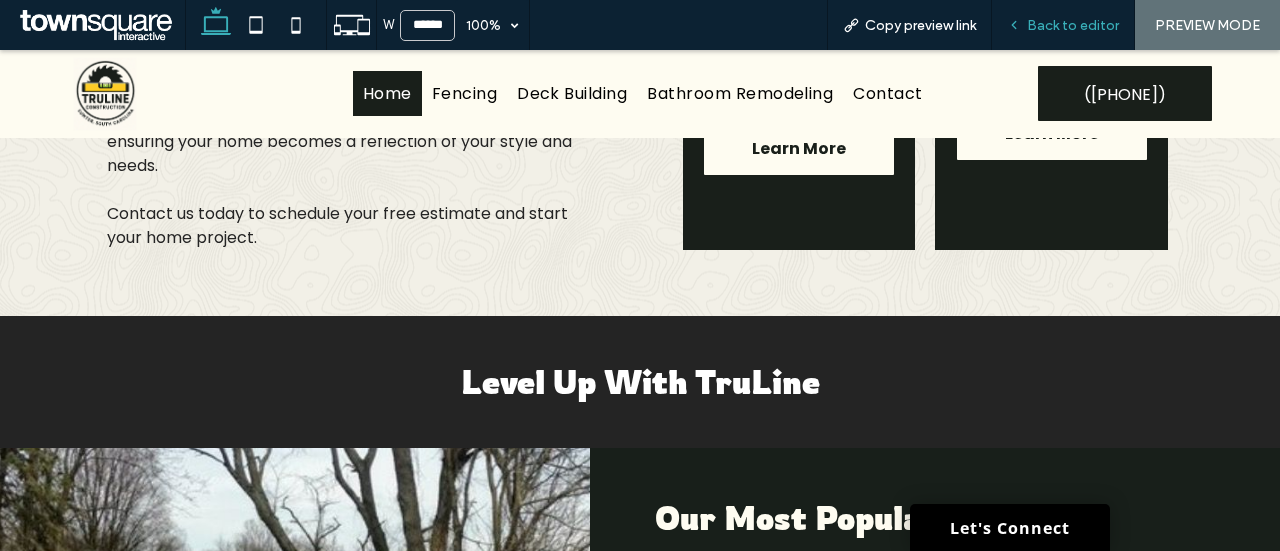click on "Back to editor" at bounding box center (1073, 25) 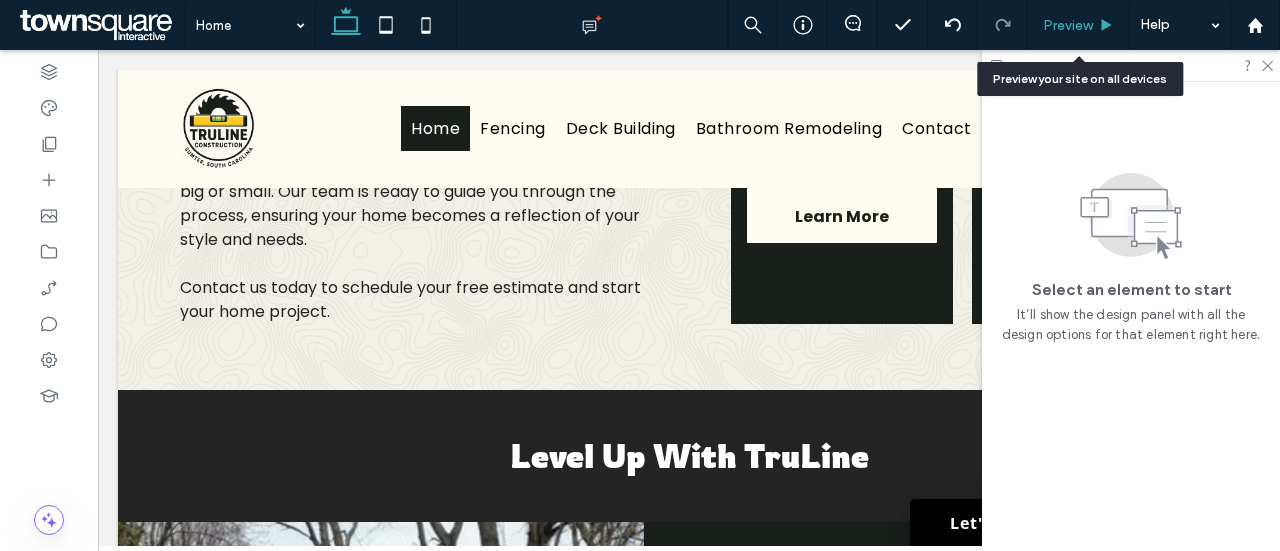 scroll, scrollTop: 1166, scrollLeft: 0, axis: vertical 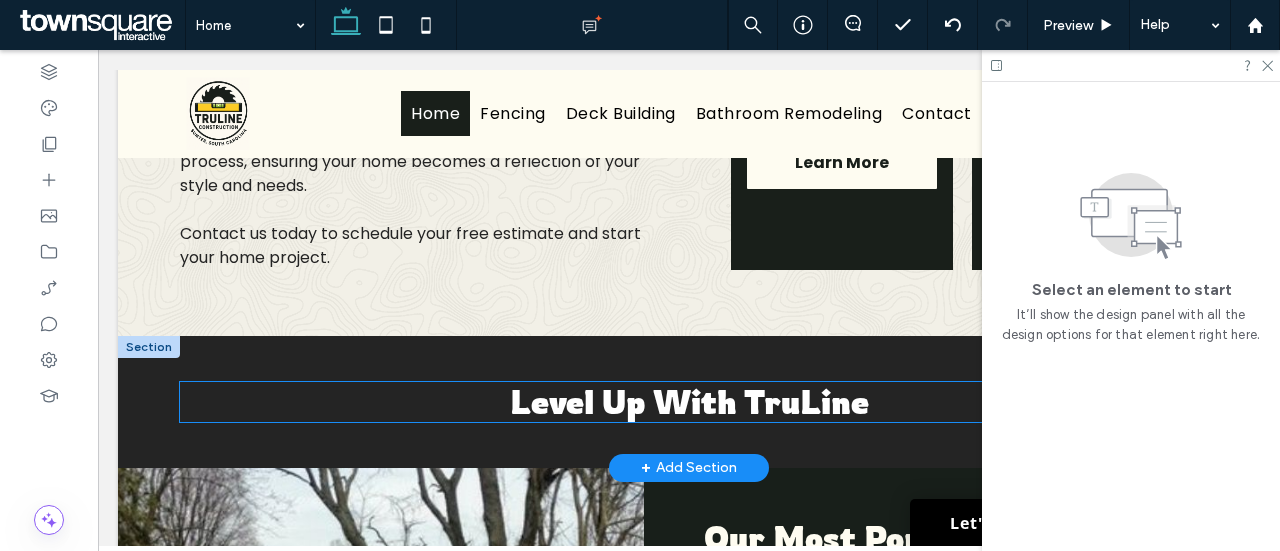 click on "Level Up With TruLine" at bounding box center [689, 402] 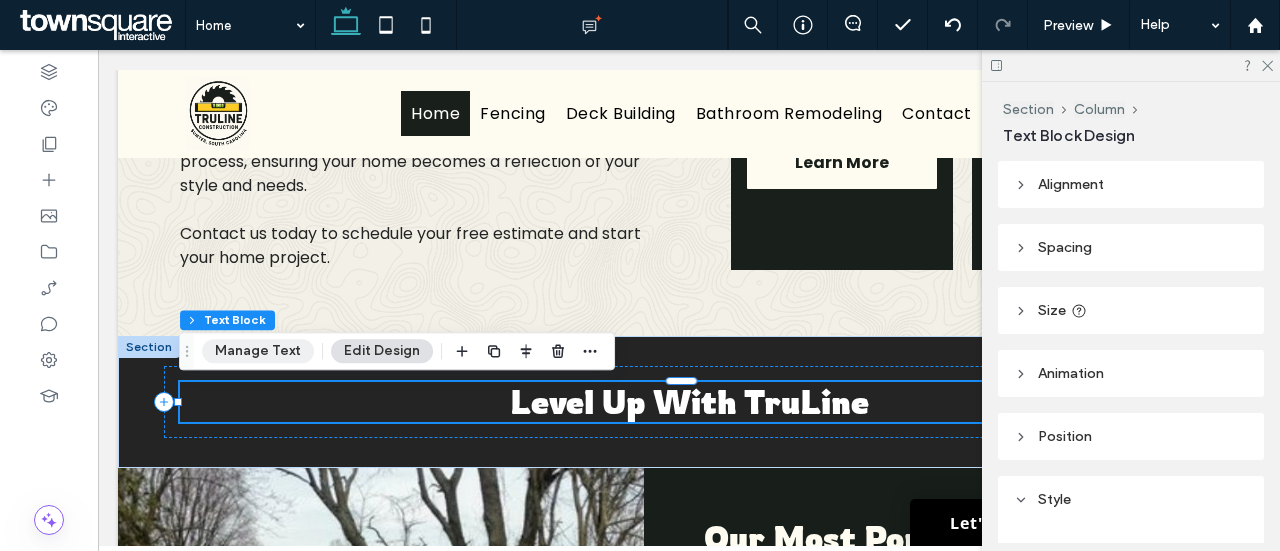 click on "Manage Text" at bounding box center [258, 351] 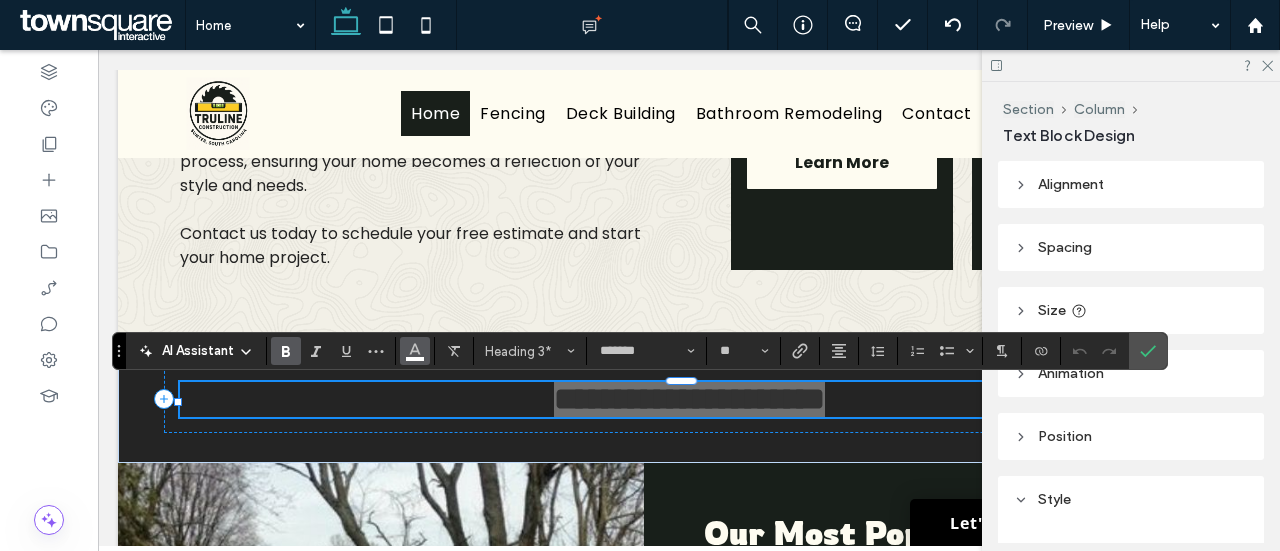 click 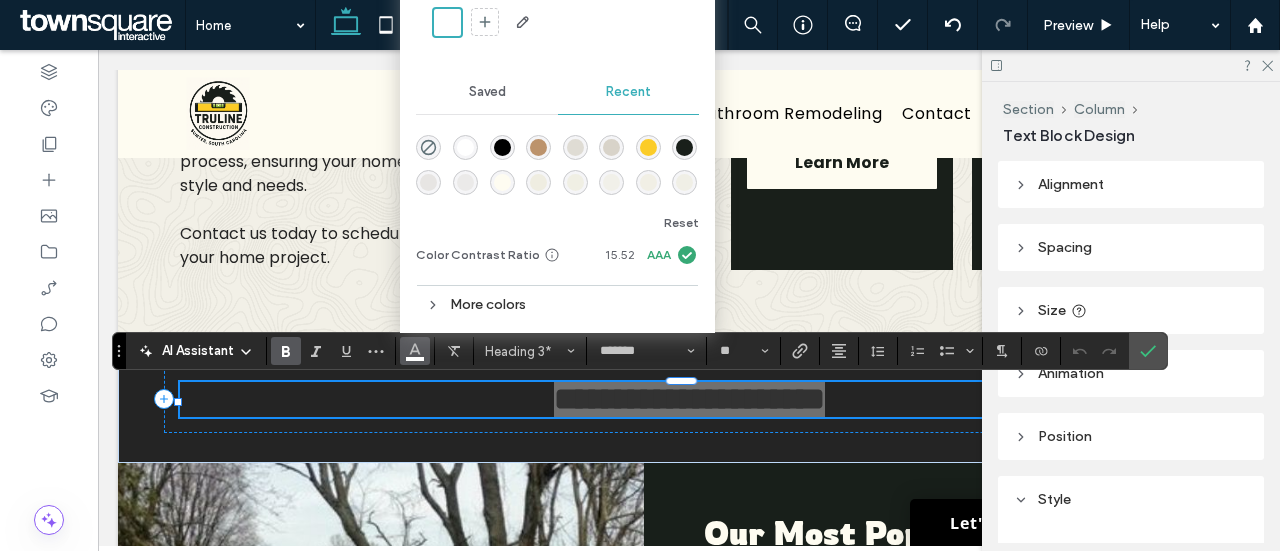 click at bounding box center [502, 147] 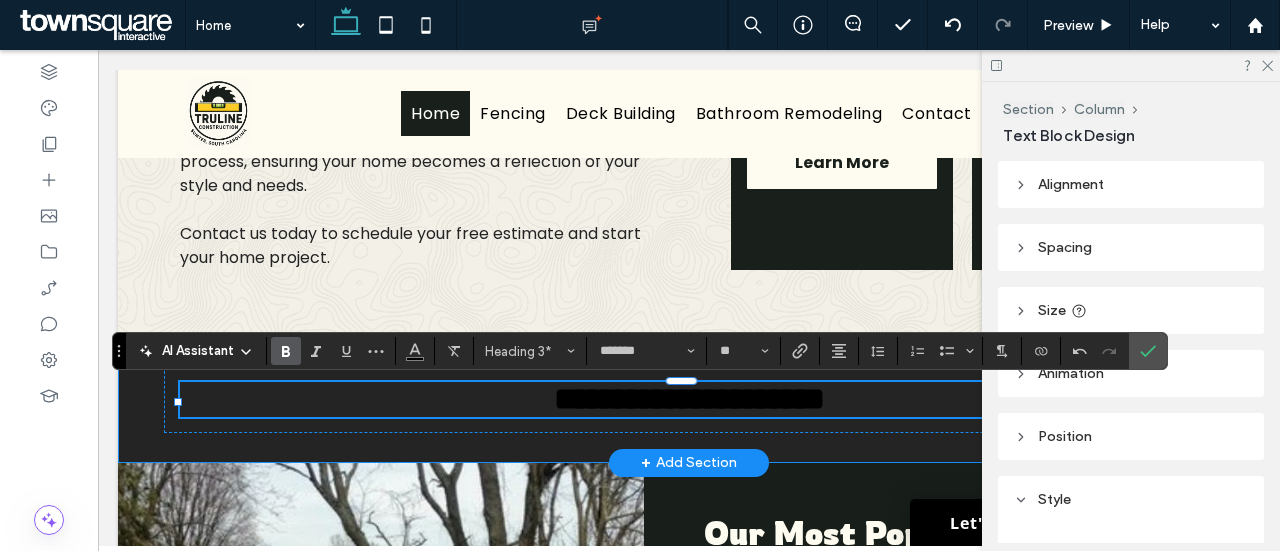click on "**********" at bounding box center (689, 399) 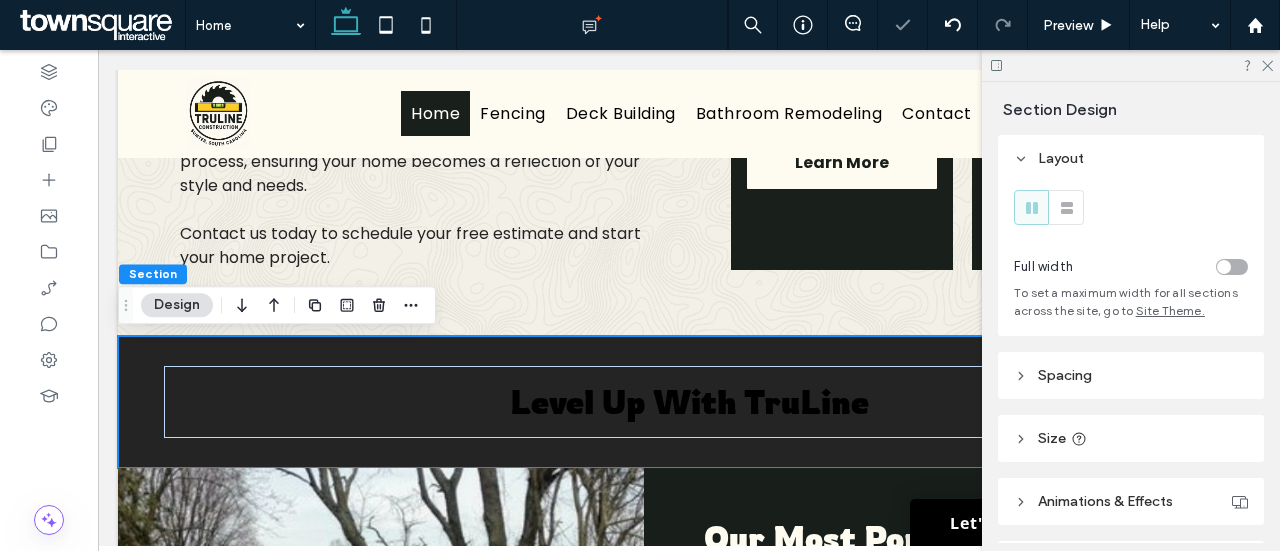 scroll, scrollTop: 124, scrollLeft: 0, axis: vertical 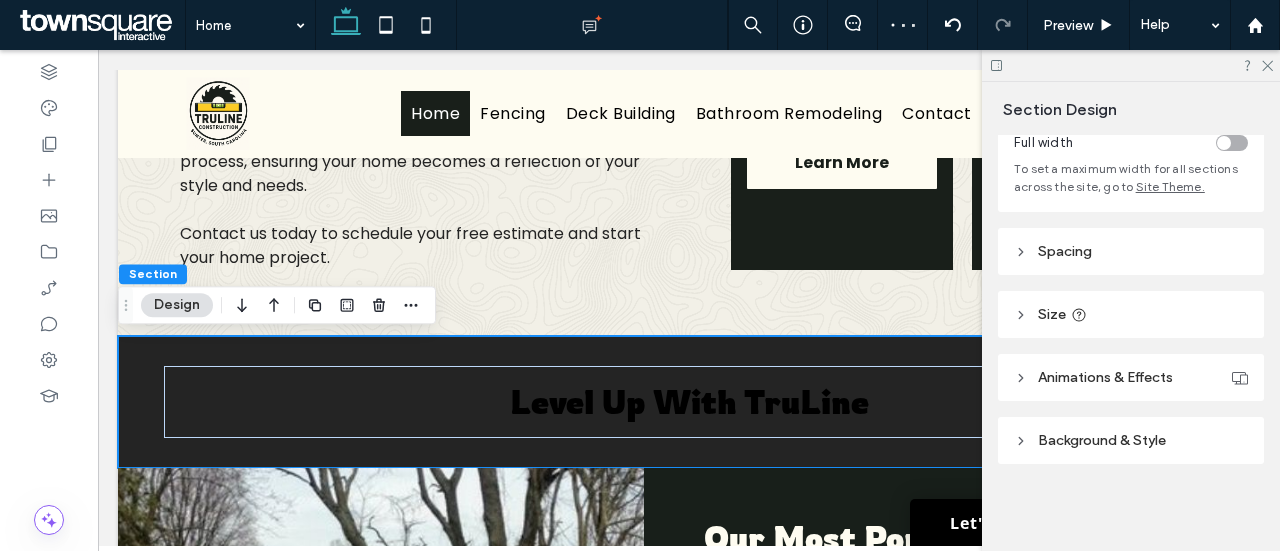 click on "Background & Style" at bounding box center (1102, 440) 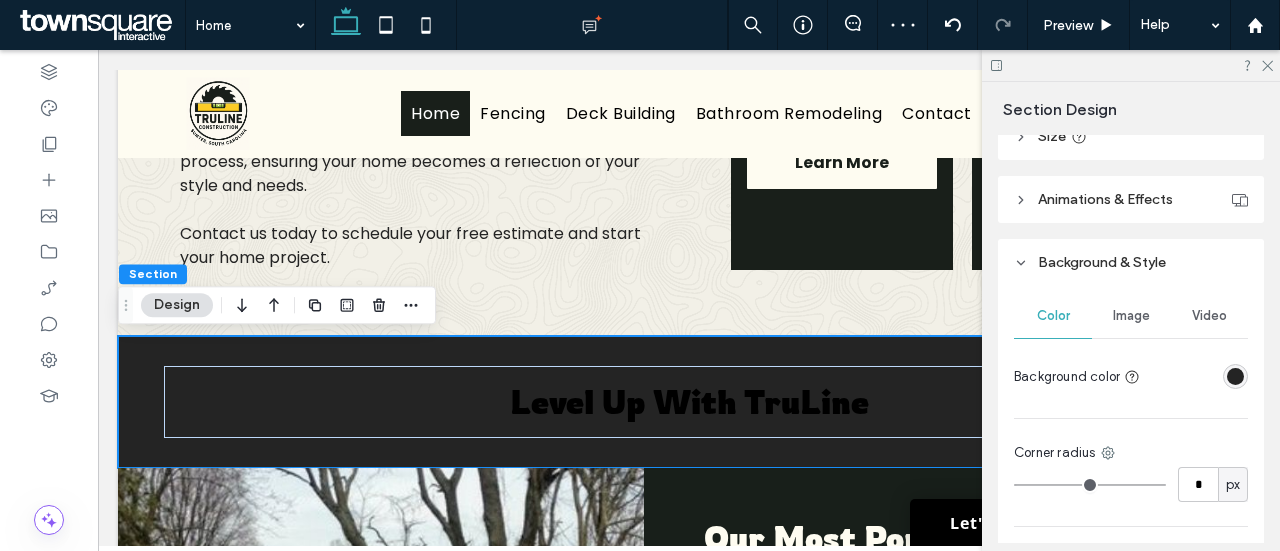 scroll, scrollTop: 306, scrollLeft: 0, axis: vertical 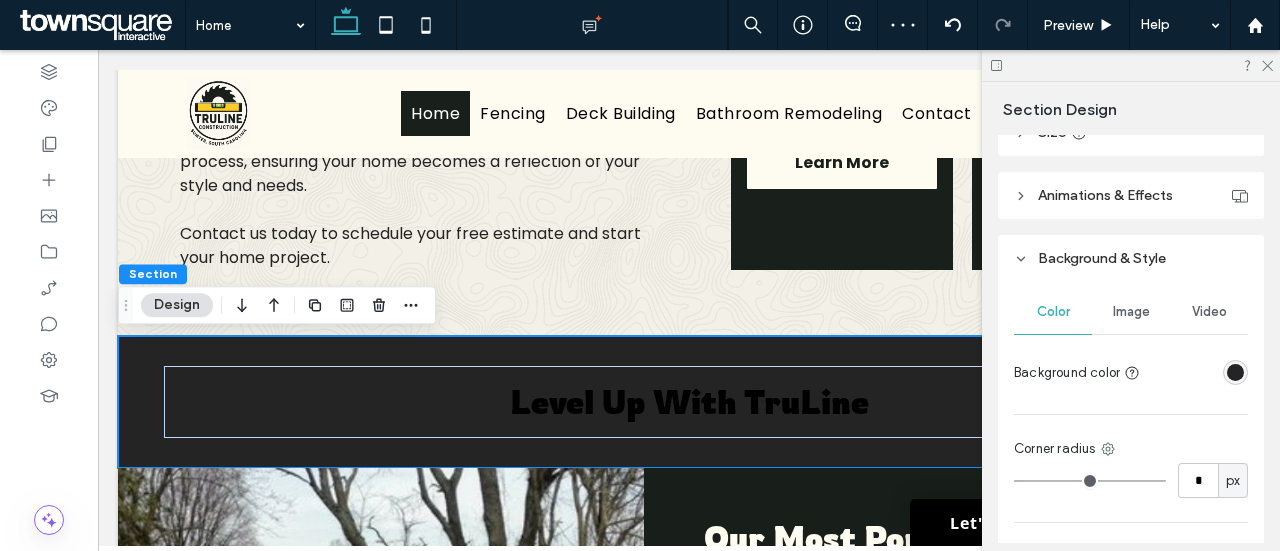 click at bounding box center [1235, 372] 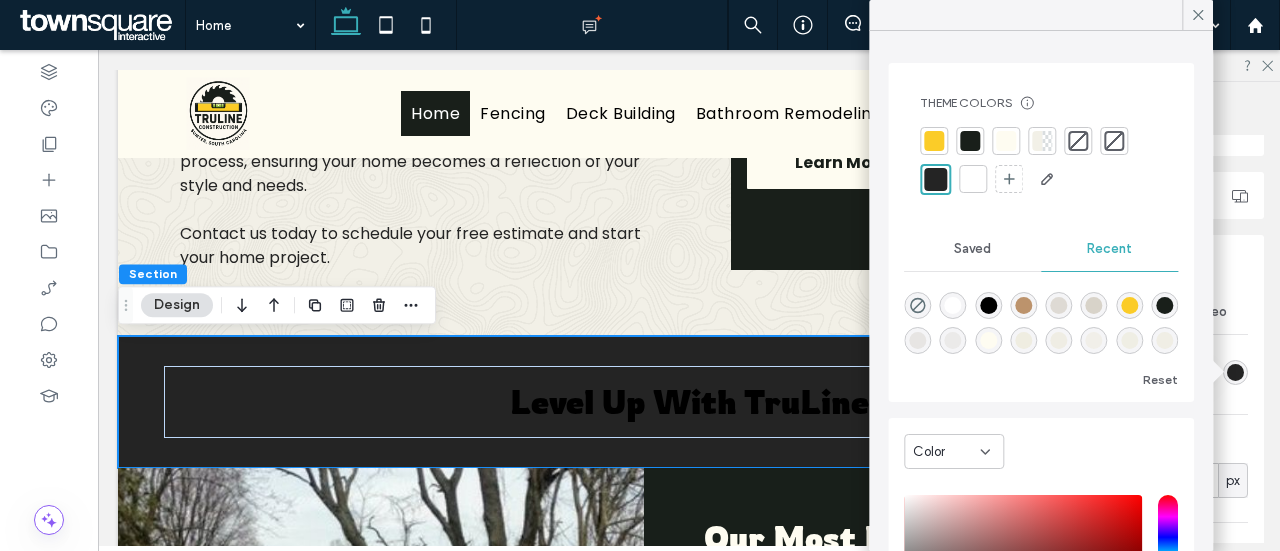 click at bounding box center [953, 305] 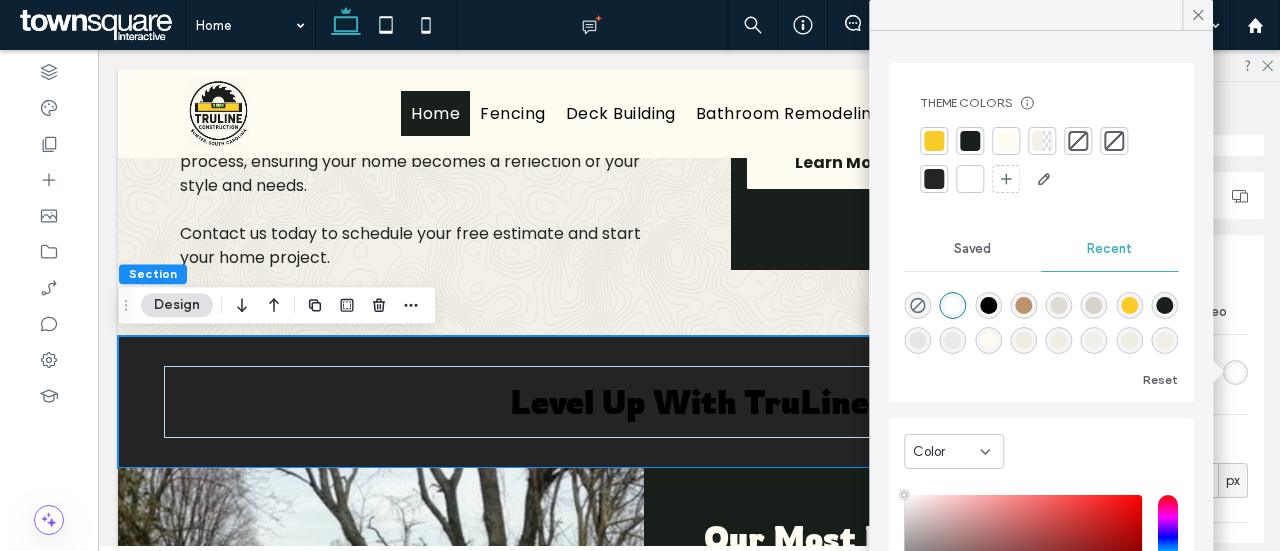 type on "*******" 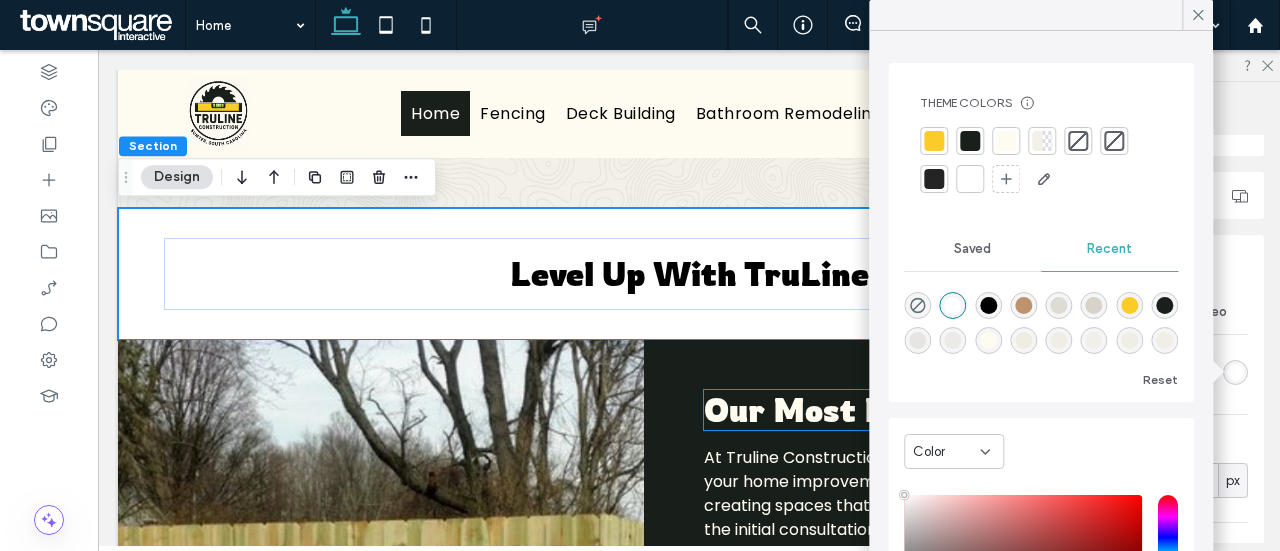scroll, scrollTop: 1292, scrollLeft: 0, axis: vertical 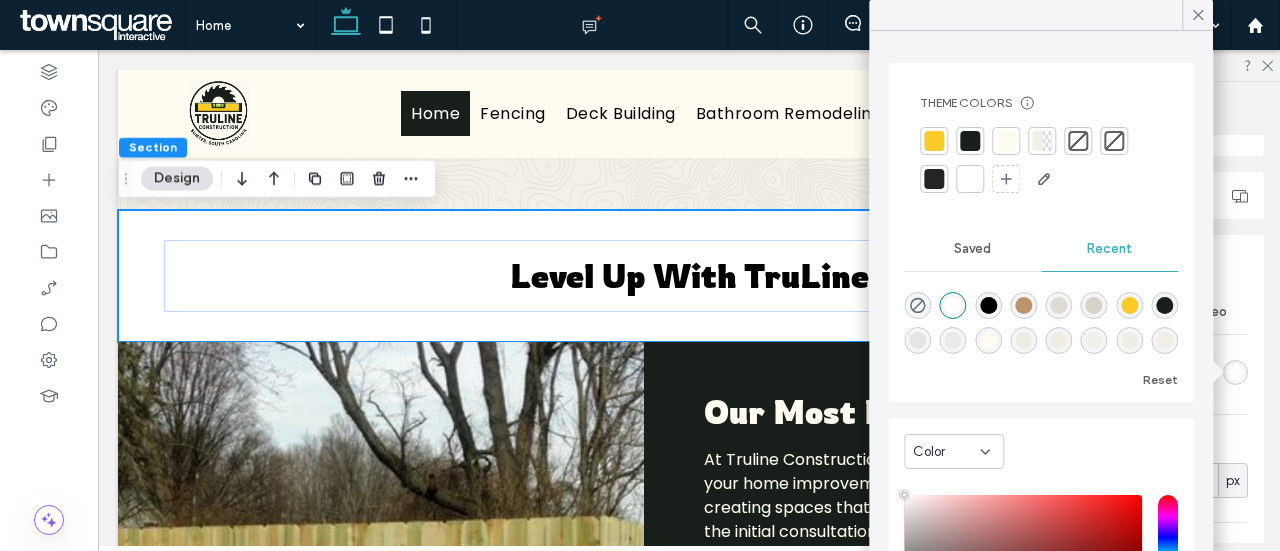 click at bounding box center (1006, 141) 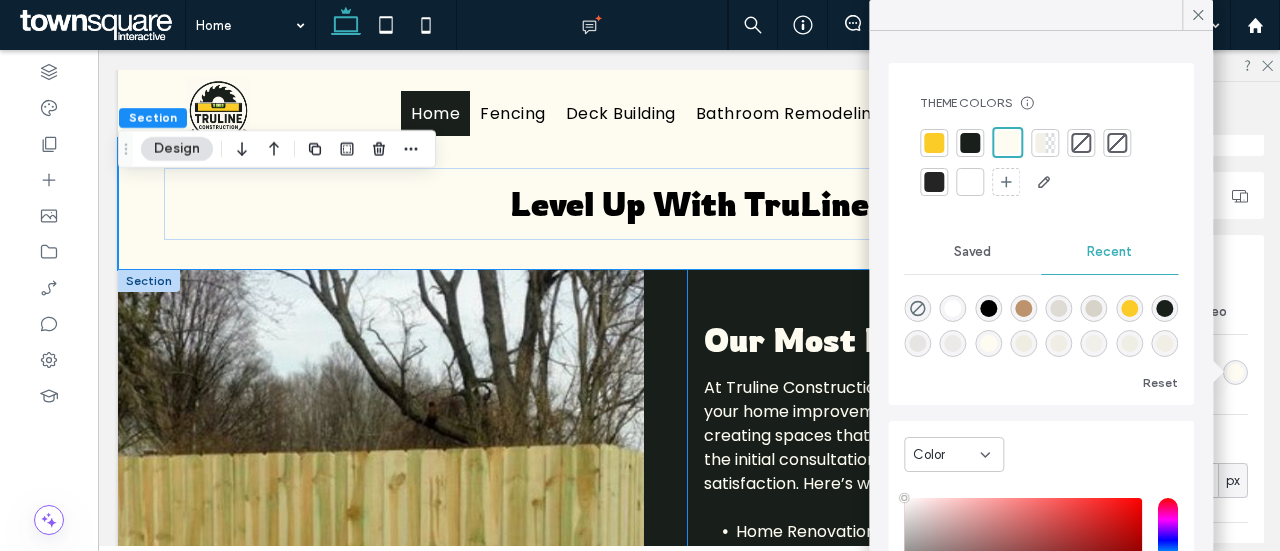 scroll, scrollTop: 1362, scrollLeft: 0, axis: vertical 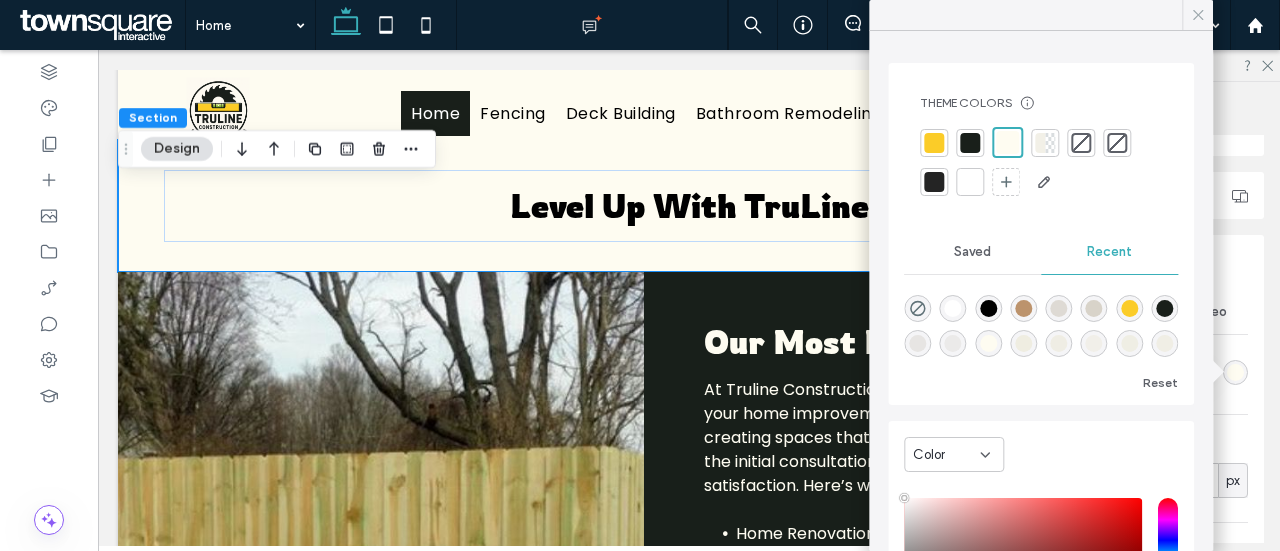click 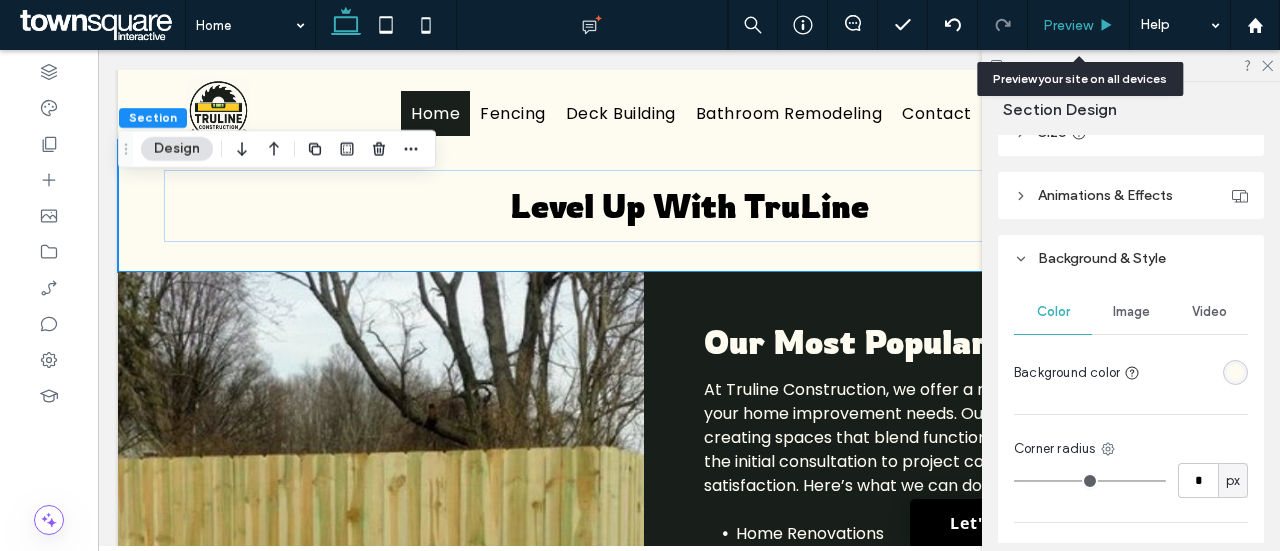 click on "Preview" at bounding box center [1078, 25] 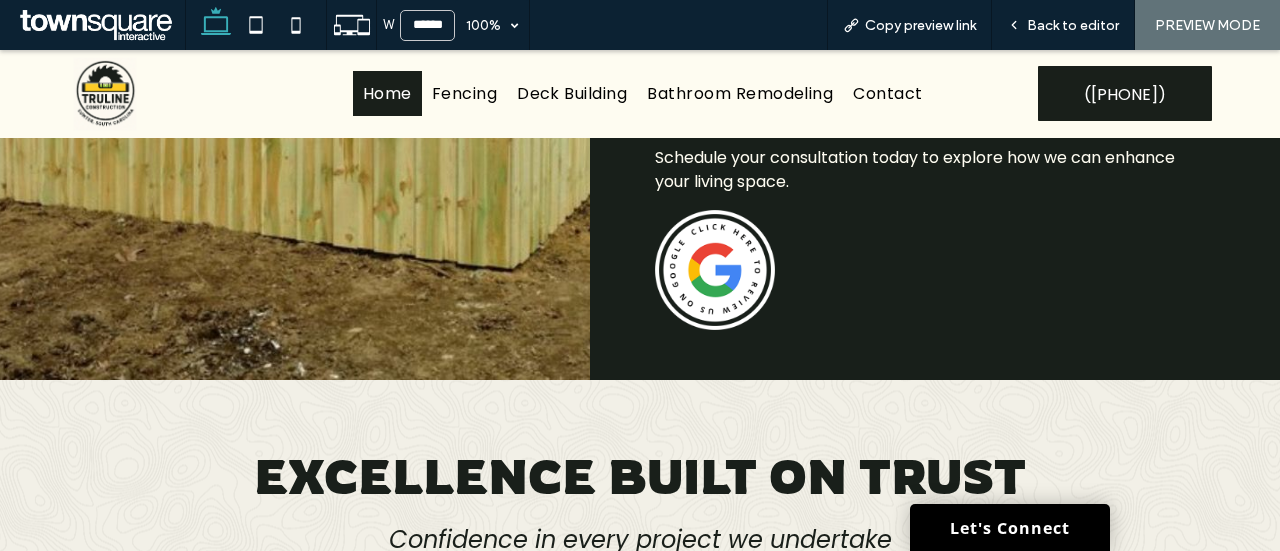 scroll, scrollTop: 1839, scrollLeft: 0, axis: vertical 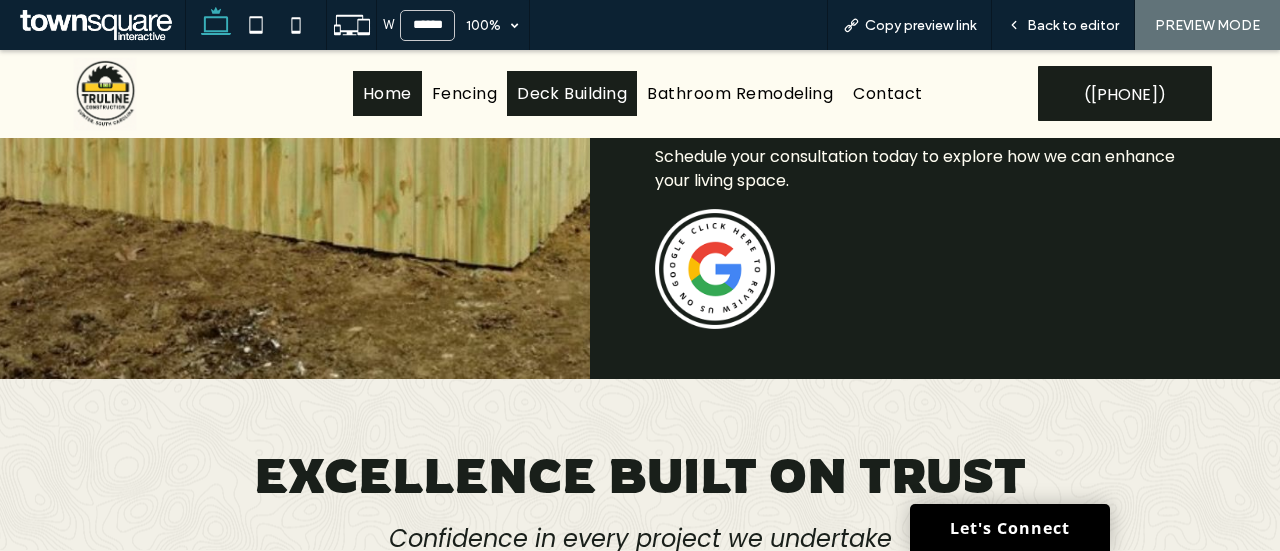 click on "Deck Building" at bounding box center [572, 93] 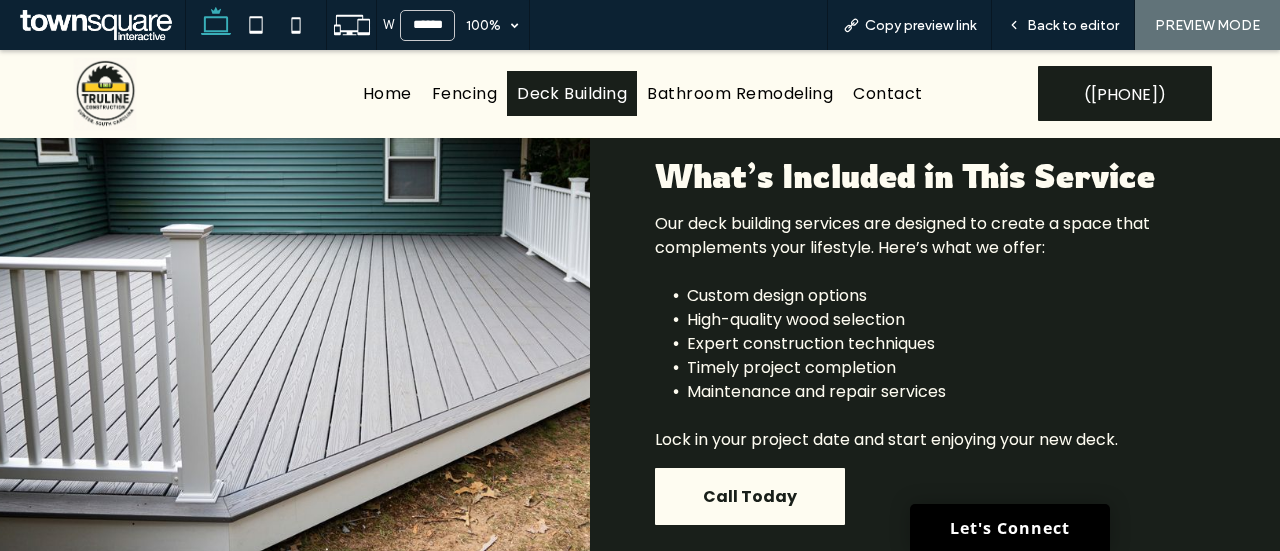 scroll, scrollTop: 586, scrollLeft: 0, axis: vertical 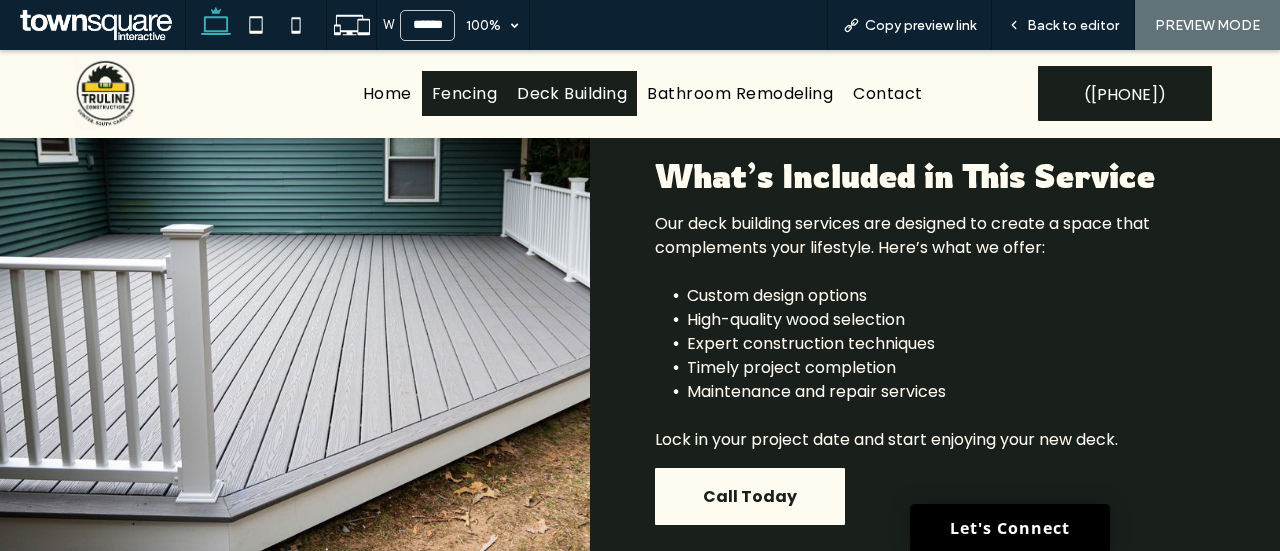 click on "Fencing" at bounding box center (464, 93) 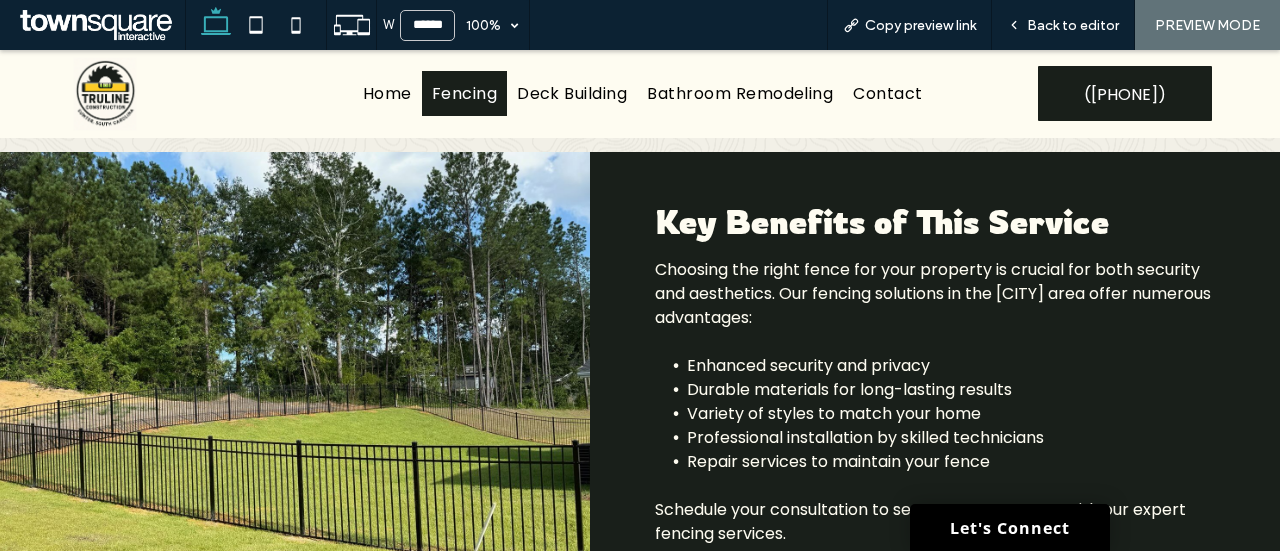scroll, scrollTop: 589, scrollLeft: 0, axis: vertical 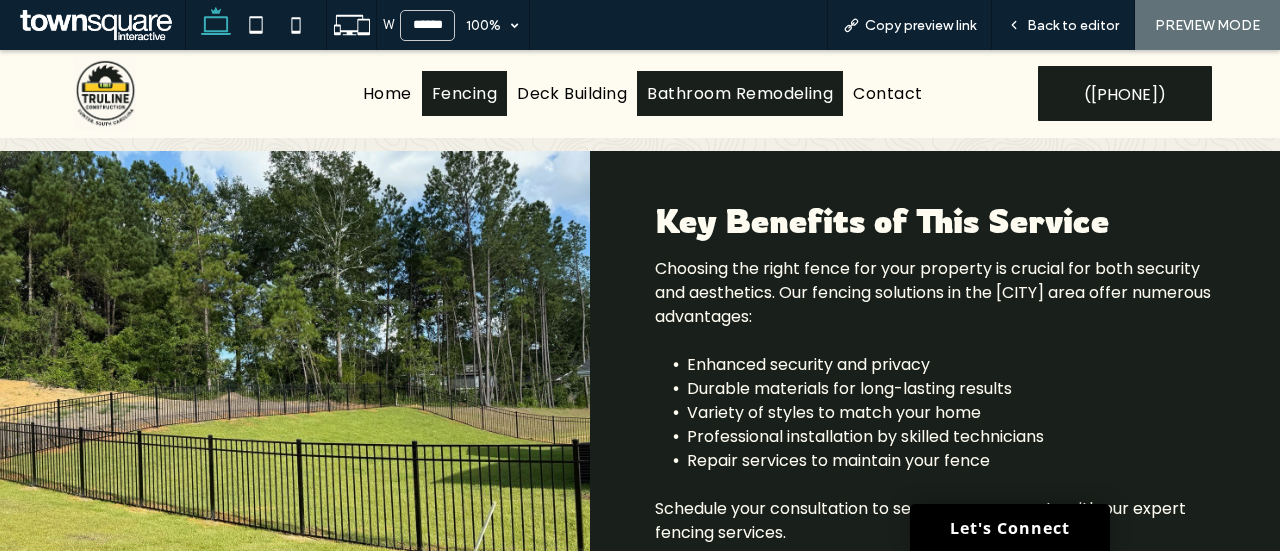 click on "Bathroom Remodeling" at bounding box center [740, 93] 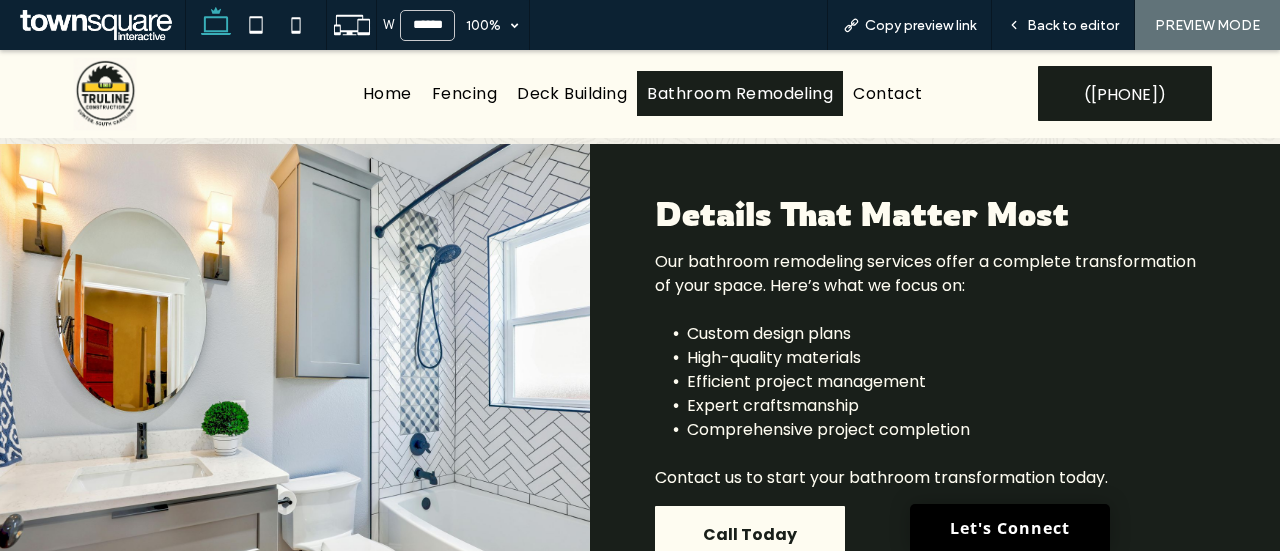 scroll, scrollTop: 753, scrollLeft: 0, axis: vertical 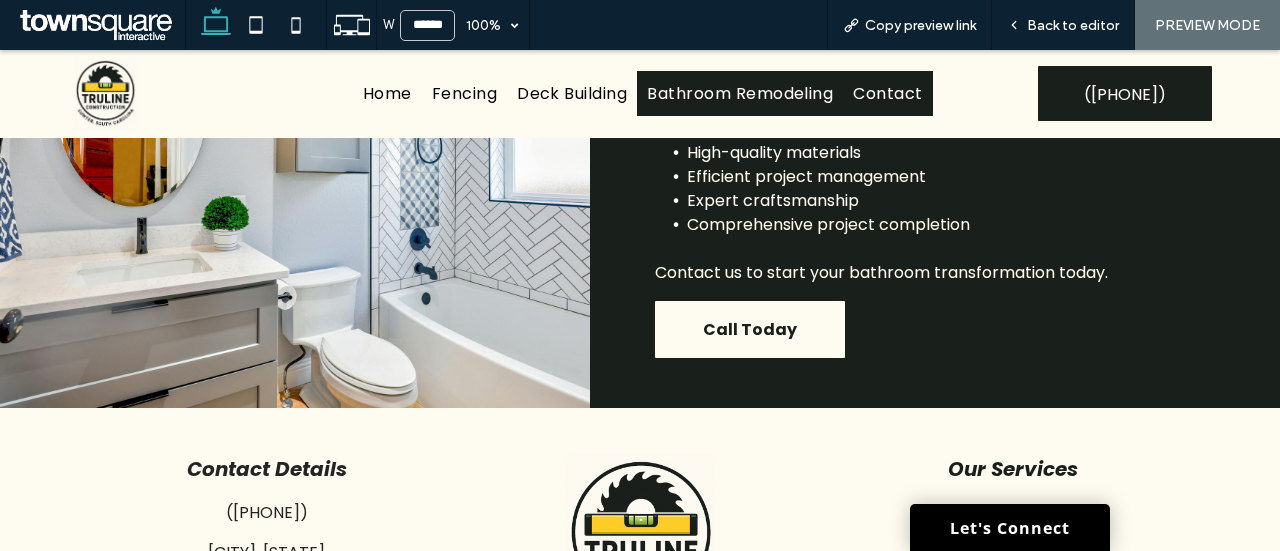 drag, startPoint x: 873, startPoint y: 99, endPoint x: 874, endPoint y: 149, distance: 50.01 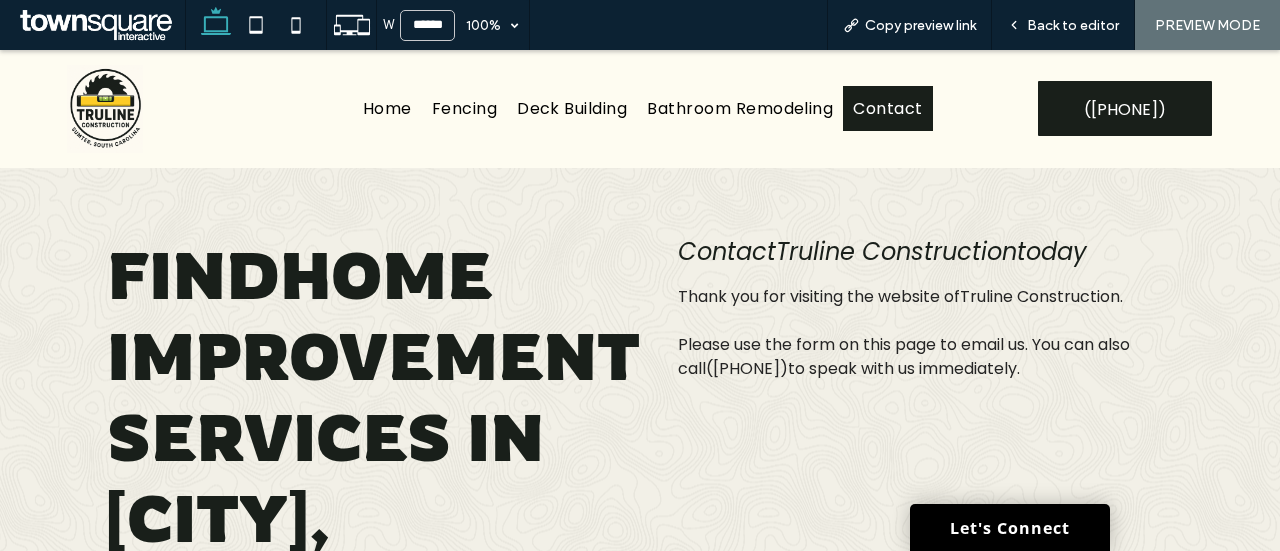 scroll, scrollTop: 0, scrollLeft: 0, axis: both 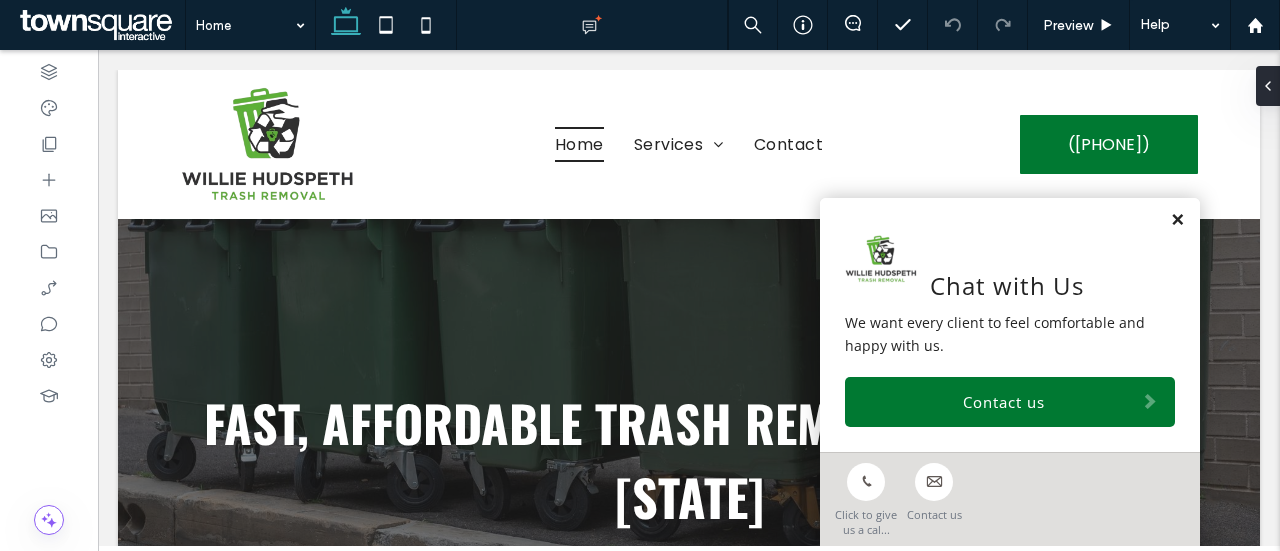 click at bounding box center (1177, 220) 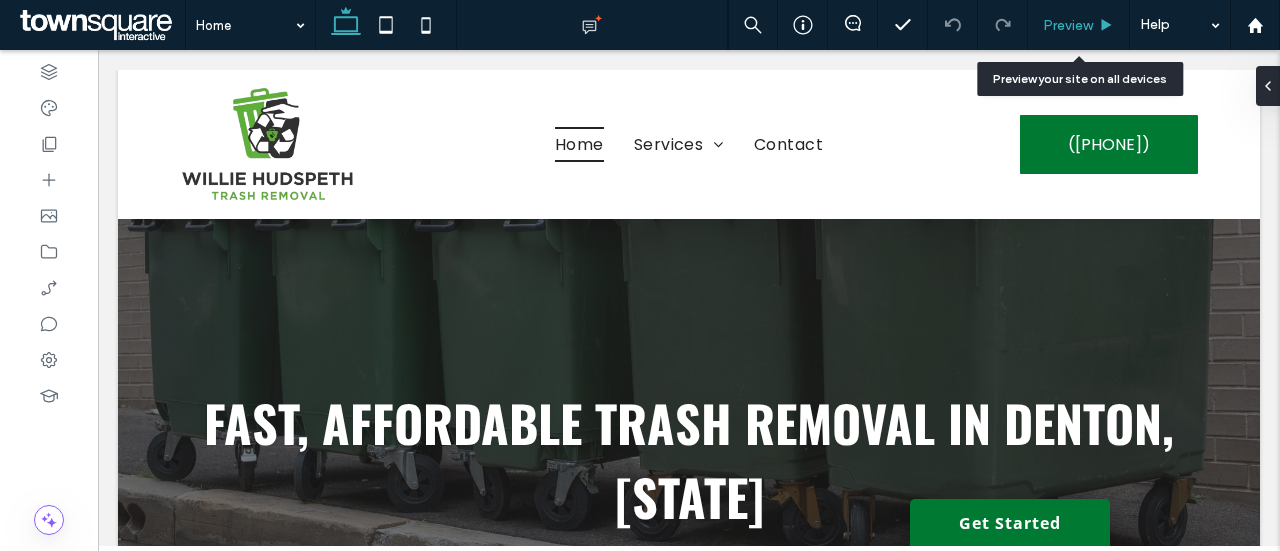 click on "Preview" at bounding box center [1068, 25] 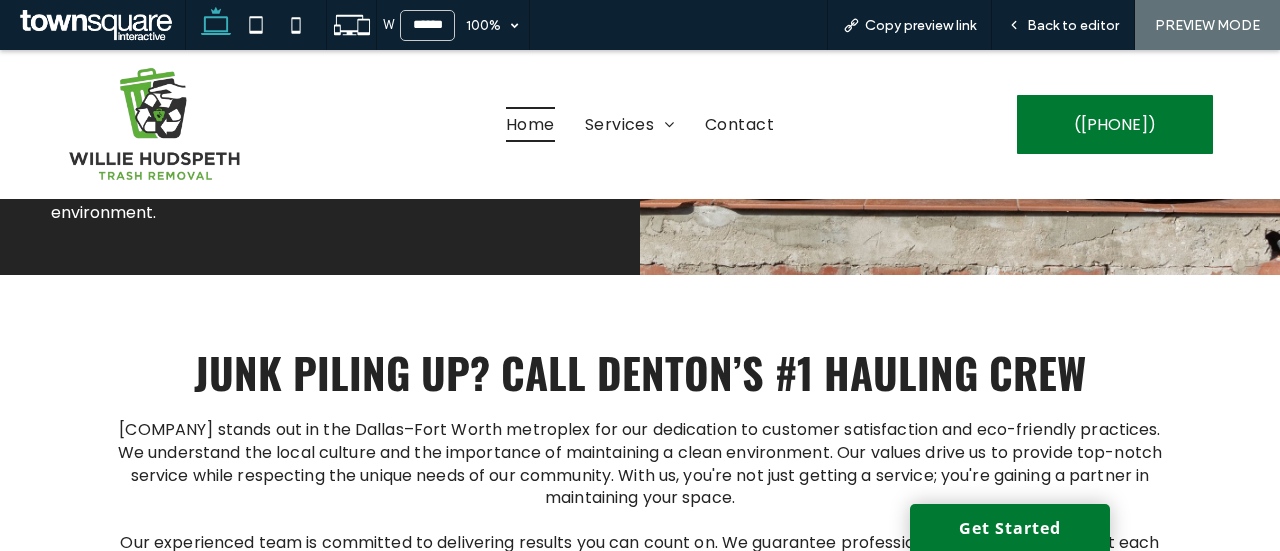 scroll, scrollTop: 2749, scrollLeft: 0, axis: vertical 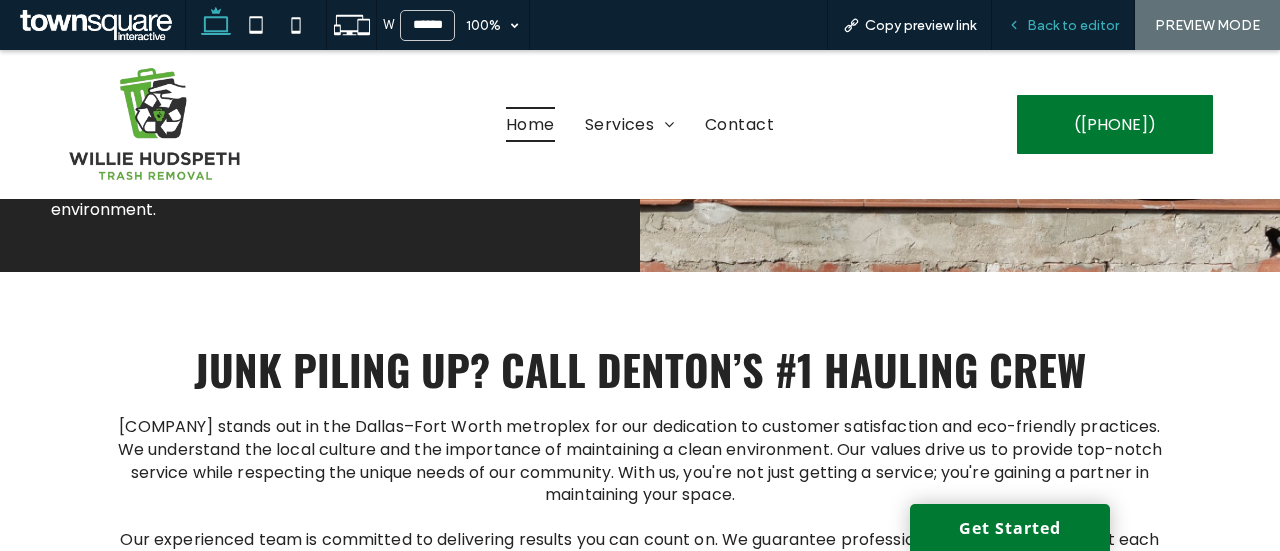 click on "Back to editor" at bounding box center [1073, 25] 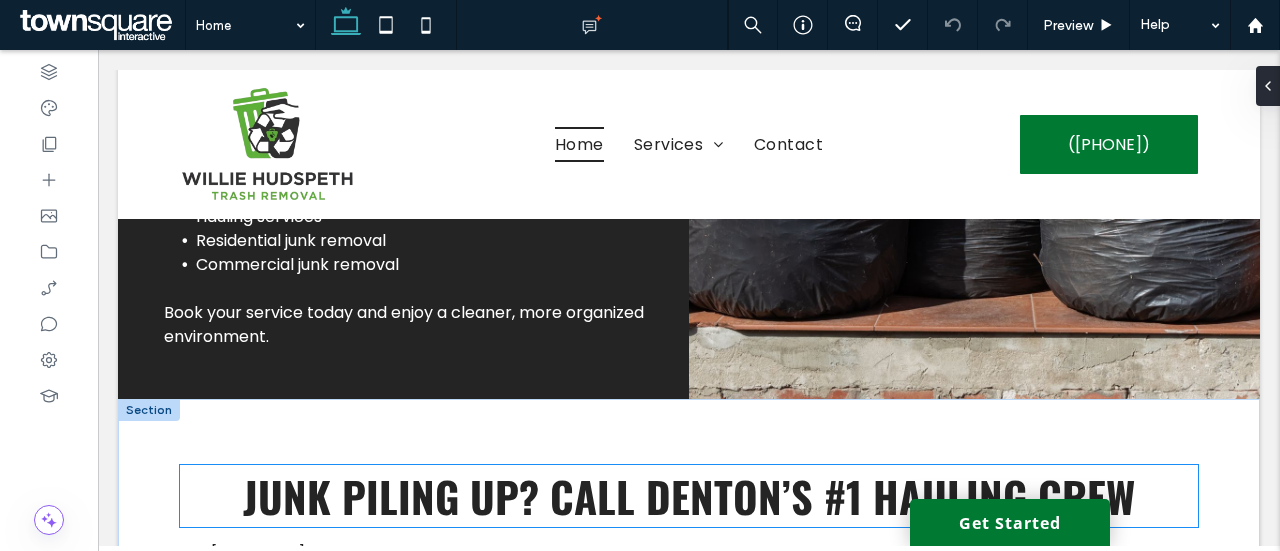 scroll, scrollTop: 2884, scrollLeft: 0, axis: vertical 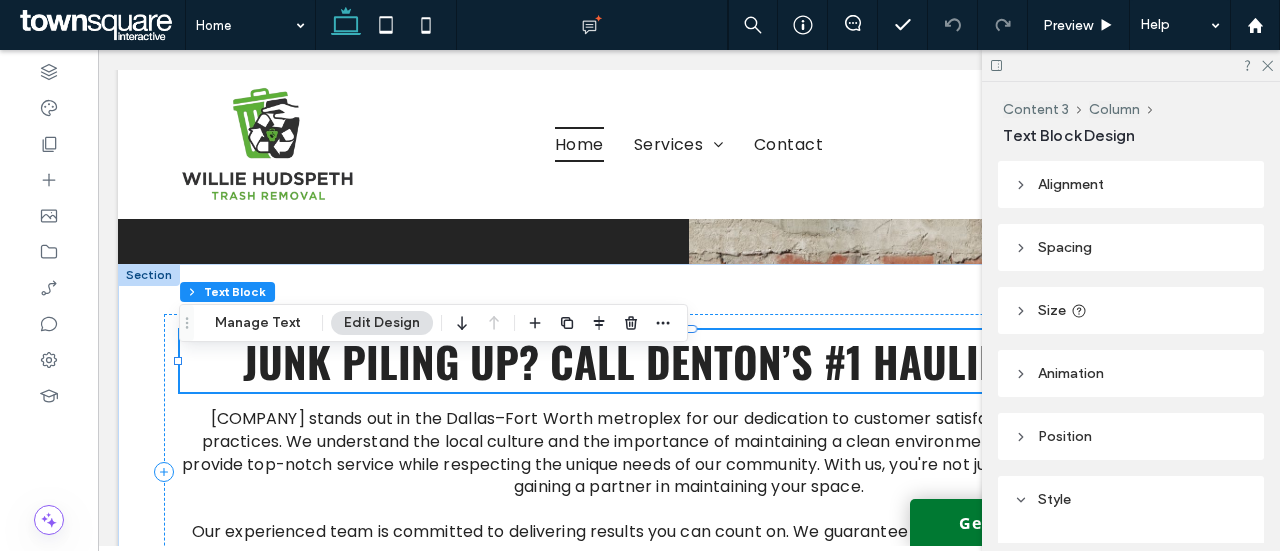 click on "Animation" at bounding box center [1131, 373] 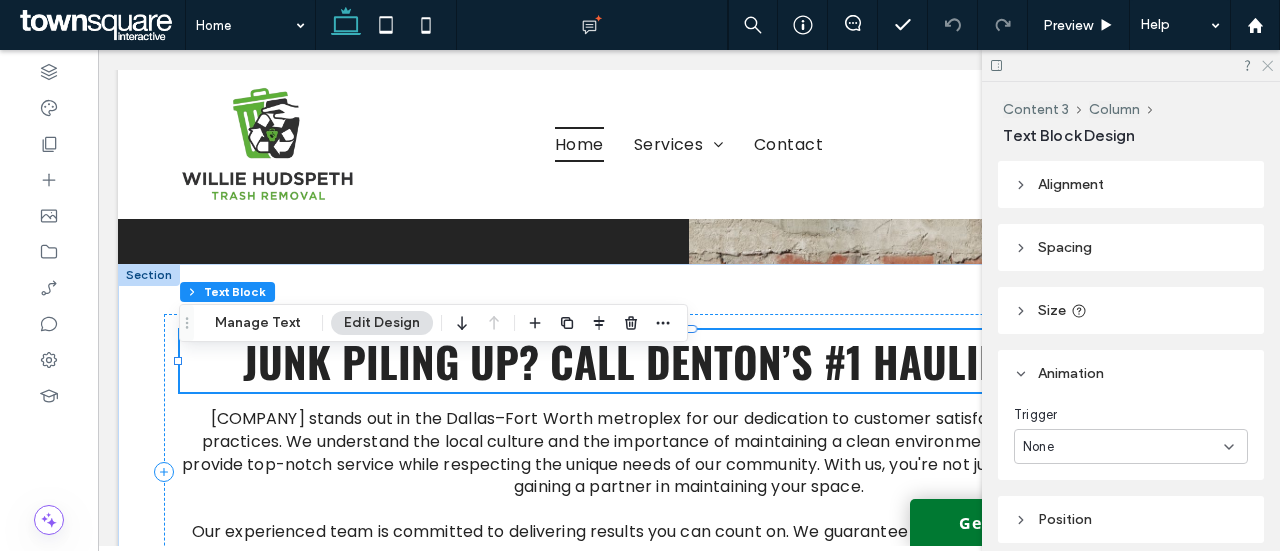 click 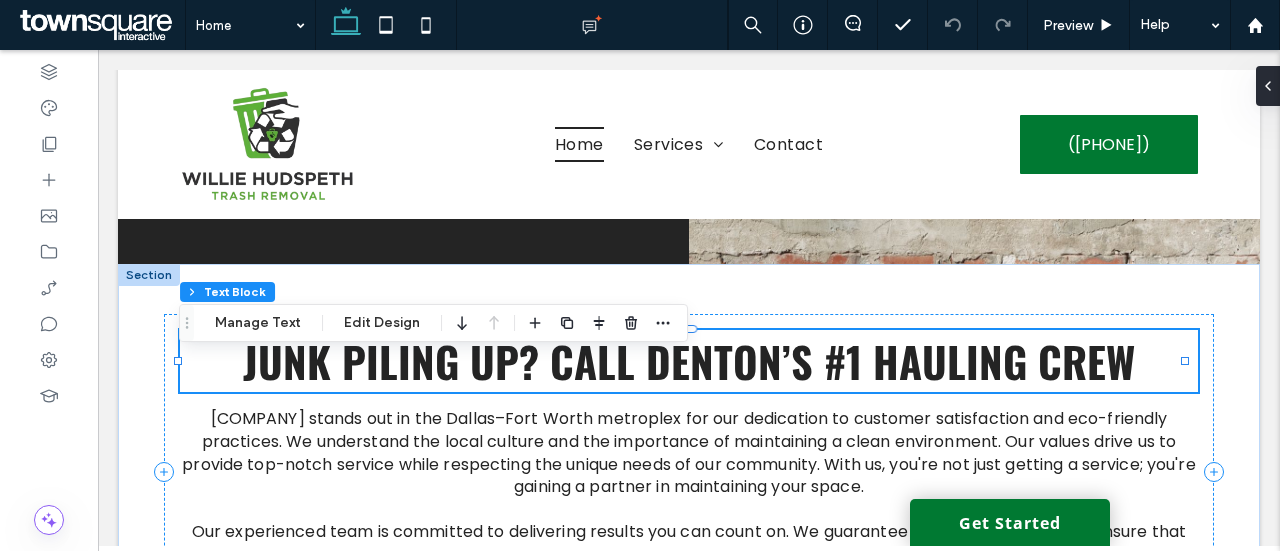click on "Junk Piling Up? Call Denton’s #1 Hauling Crew" at bounding box center (689, 361) 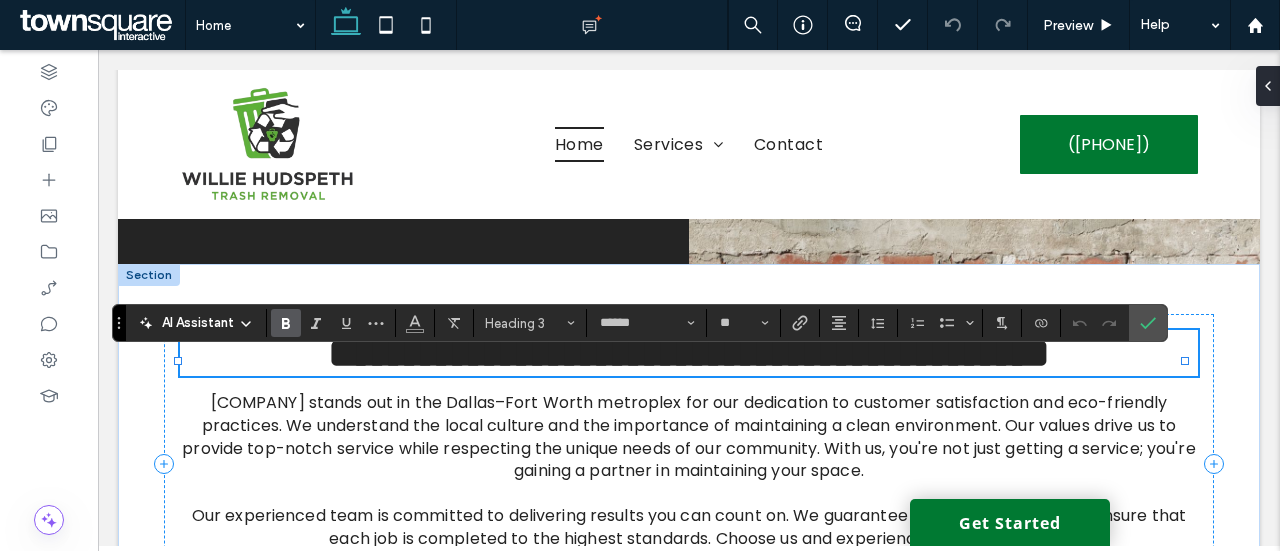 click on "**********" at bounding box center [689, 353] 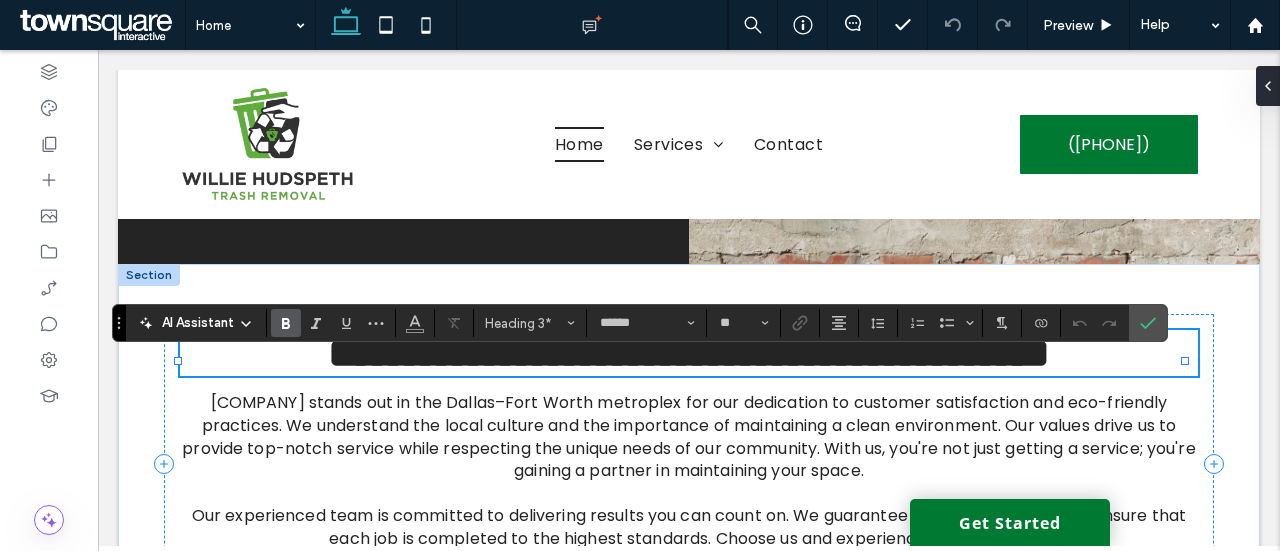 type 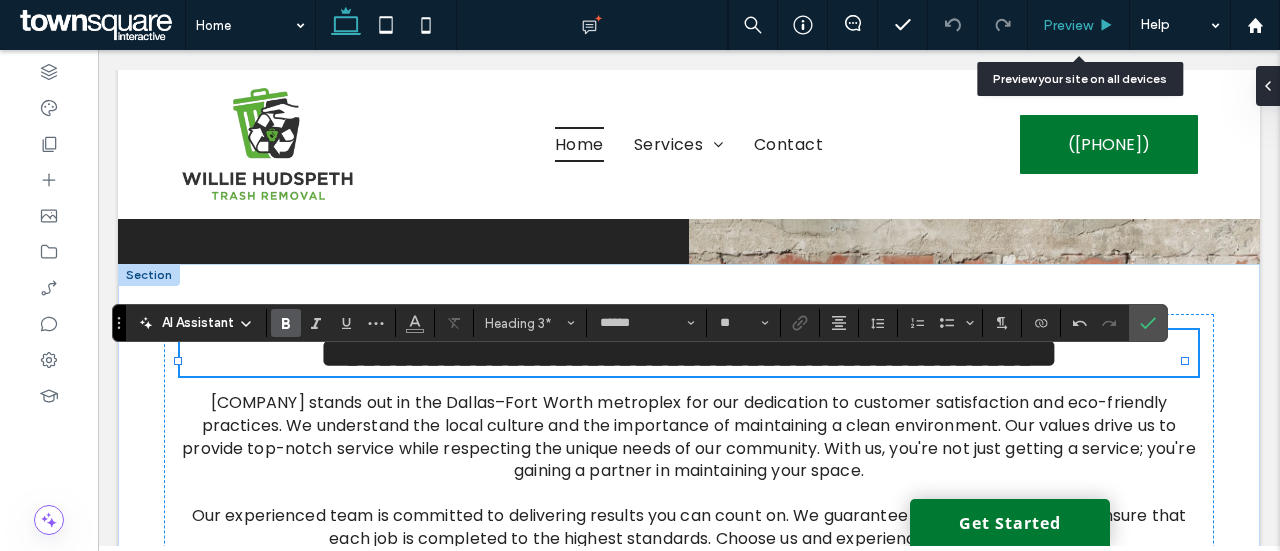 click 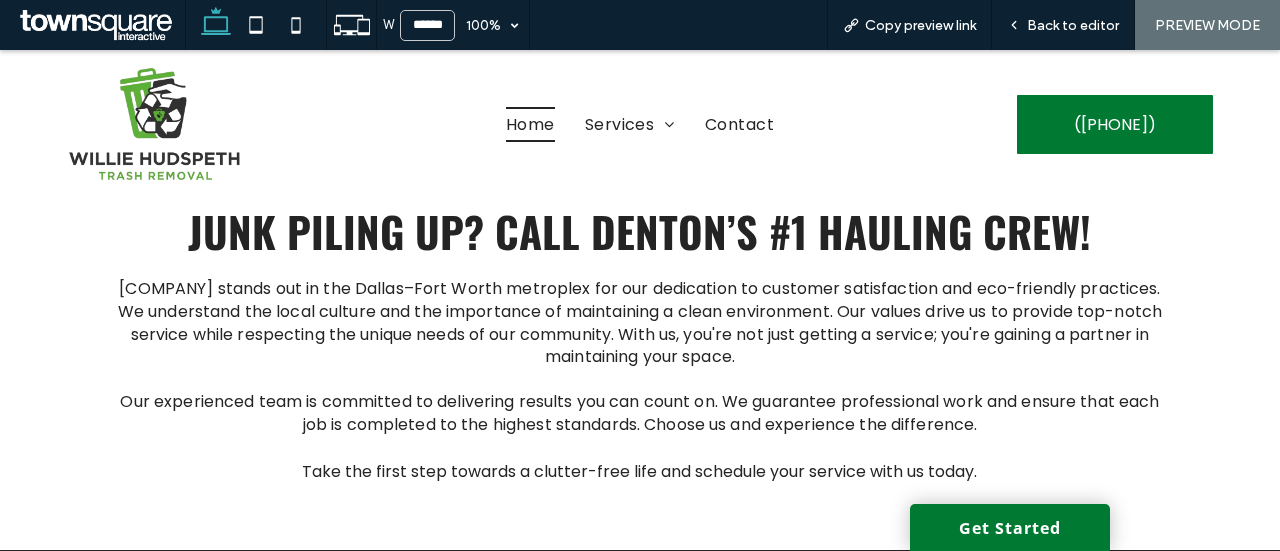 scroll, scrollTop: 3125, scrollLeft: 0, axis: vertical 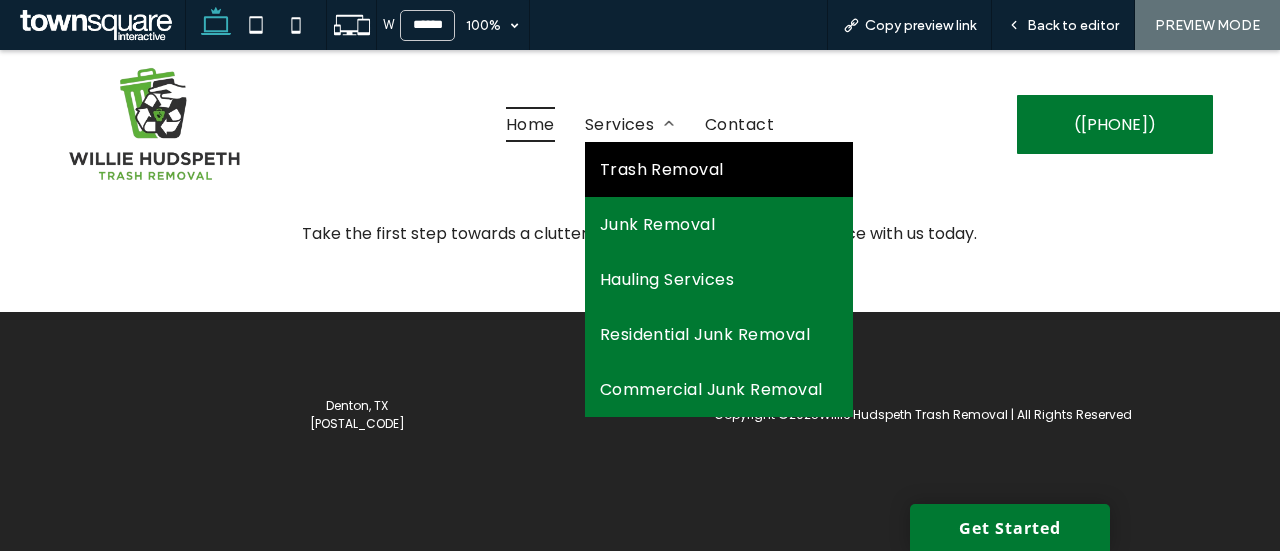 click on "Trash Removal" at bounding box center [662, 169] 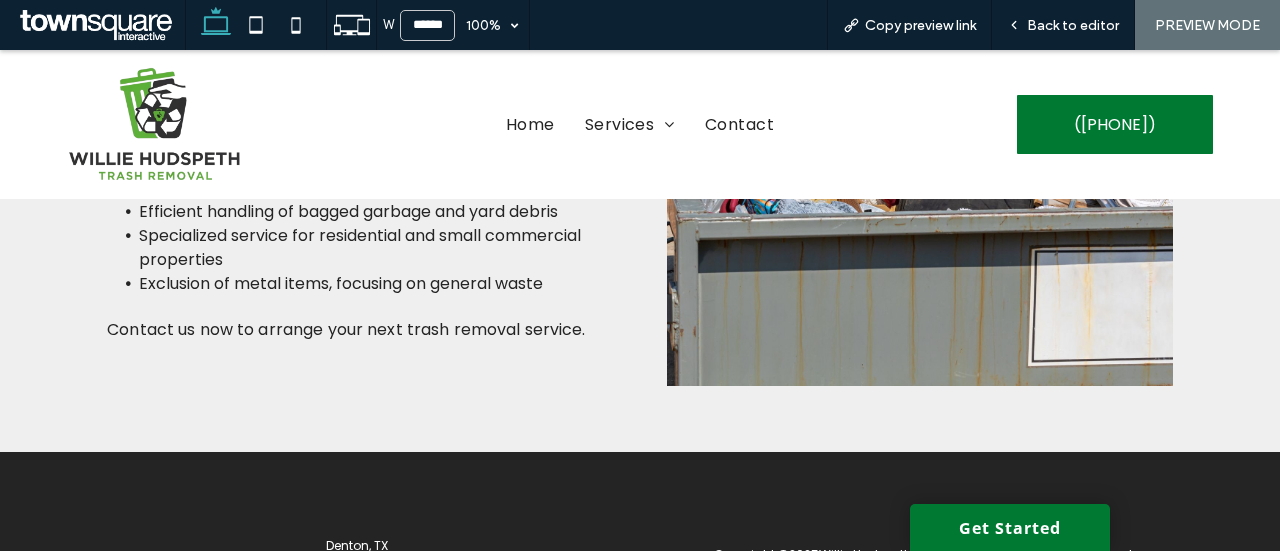 scroll, scrollTop: 1028, scrollLeft: 0, axis: vertical 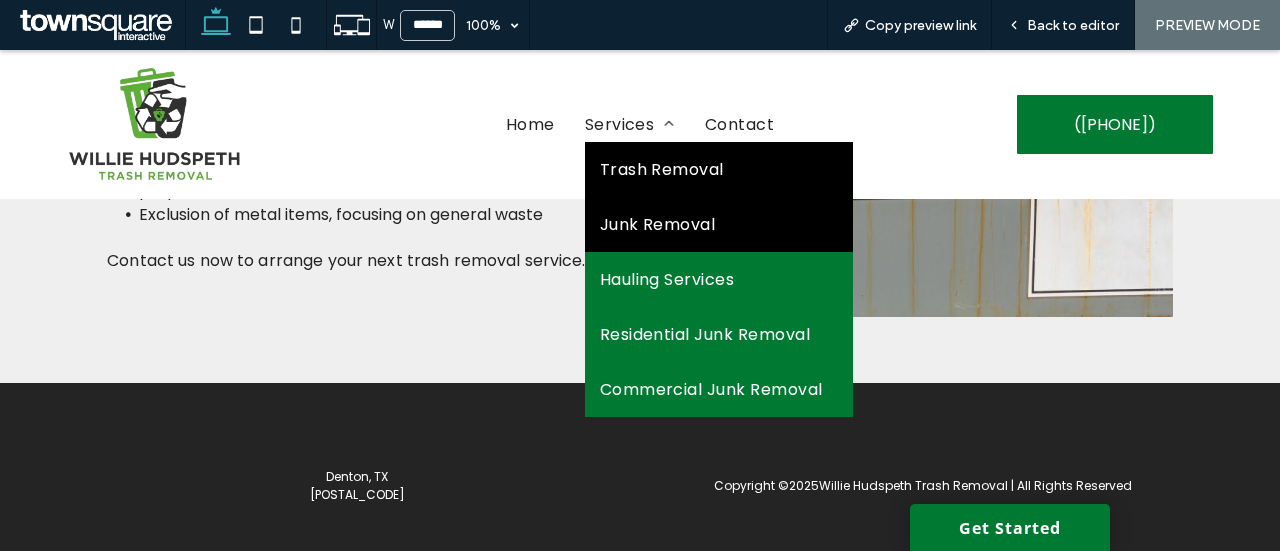 click on "Junk Removal" at bounding box center [658, 224] 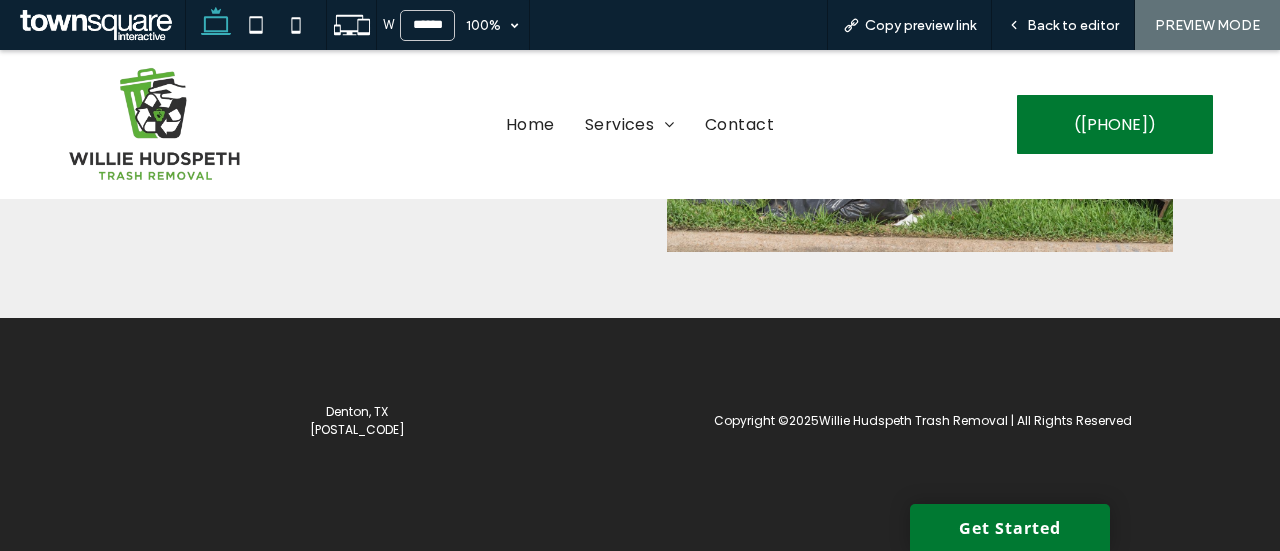 scroll, scrollTop: 1126, scrollLeft: 0, axis: vertical 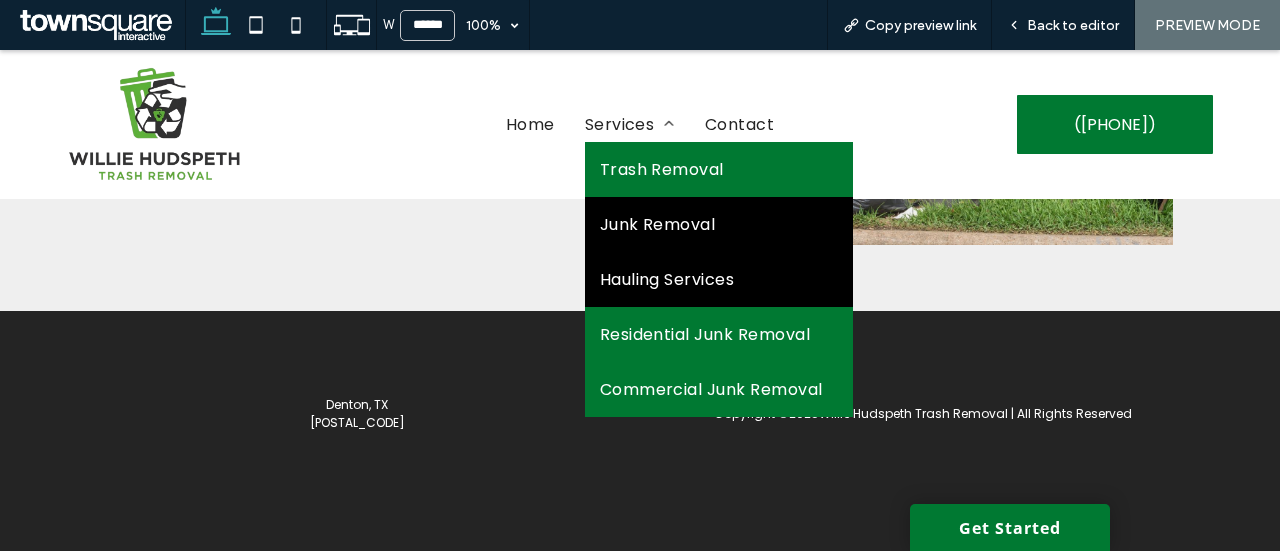 click on "Hauling Services" at bounding box center (719, 279) 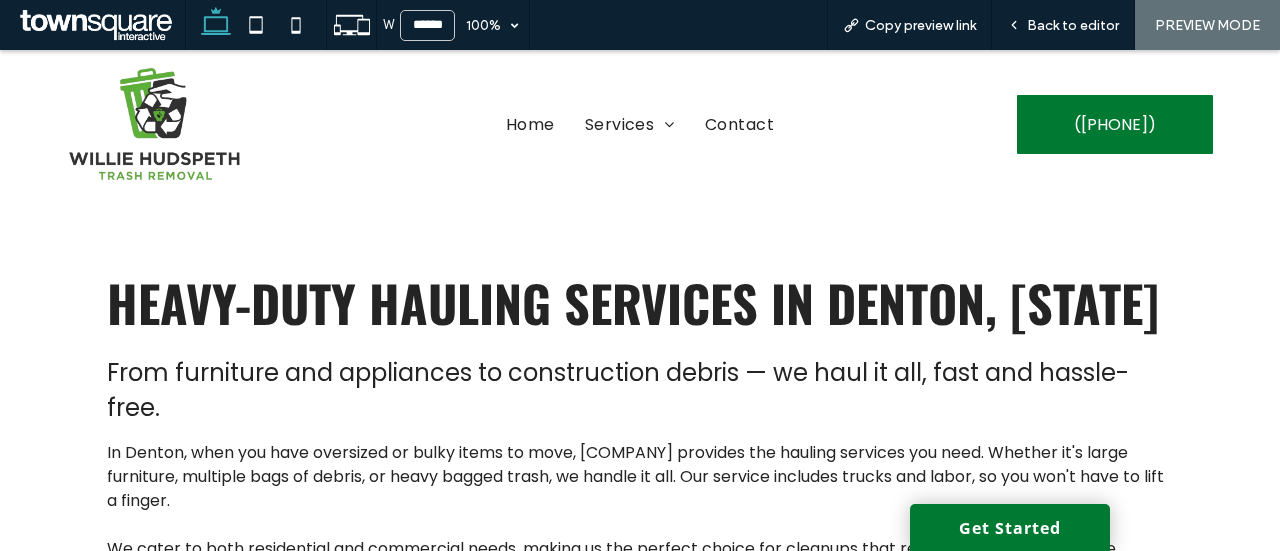 scroll, scrollTop: 0, scrollLeft: 0, axis: both 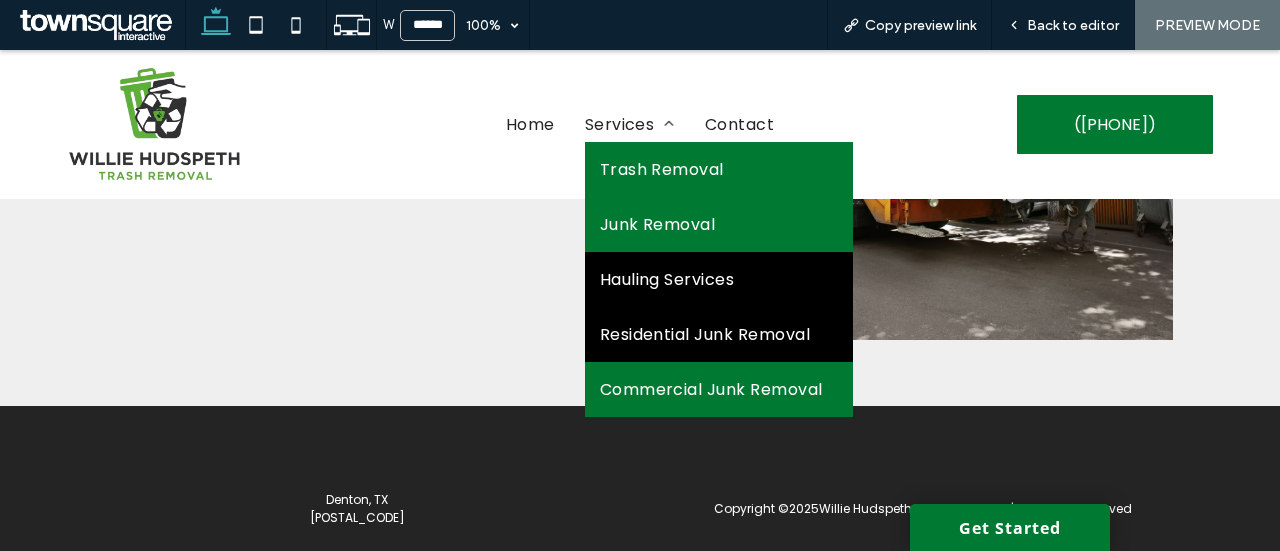 click on "Residential Junk Removal" at bounding box center (705, 334) 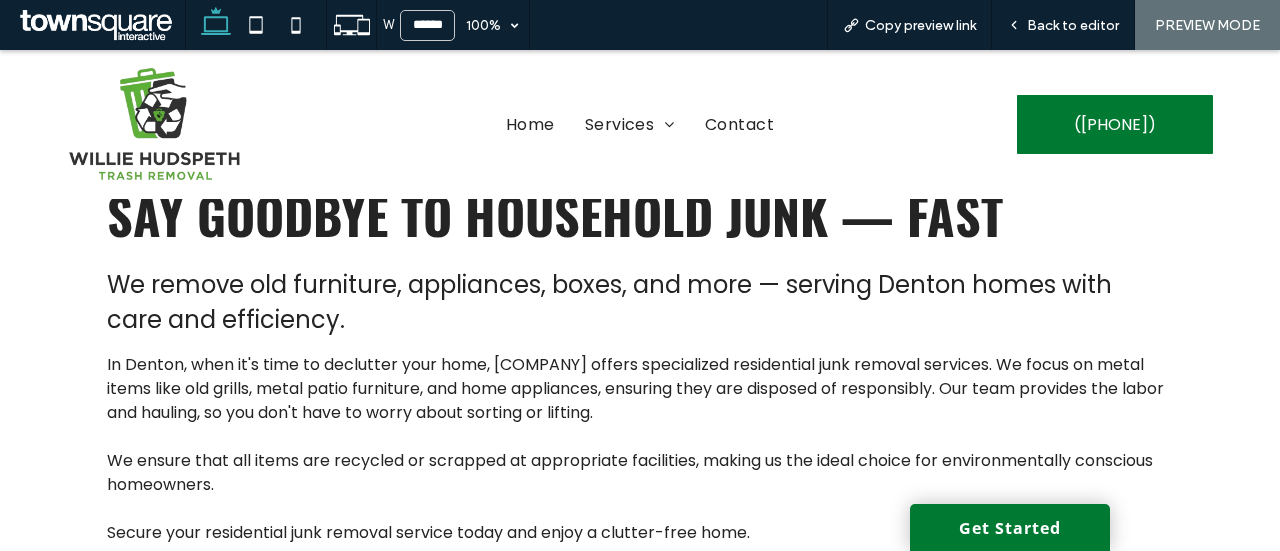 scroll, scrollTop: 88, scrollLeft: 0, axis: vertical 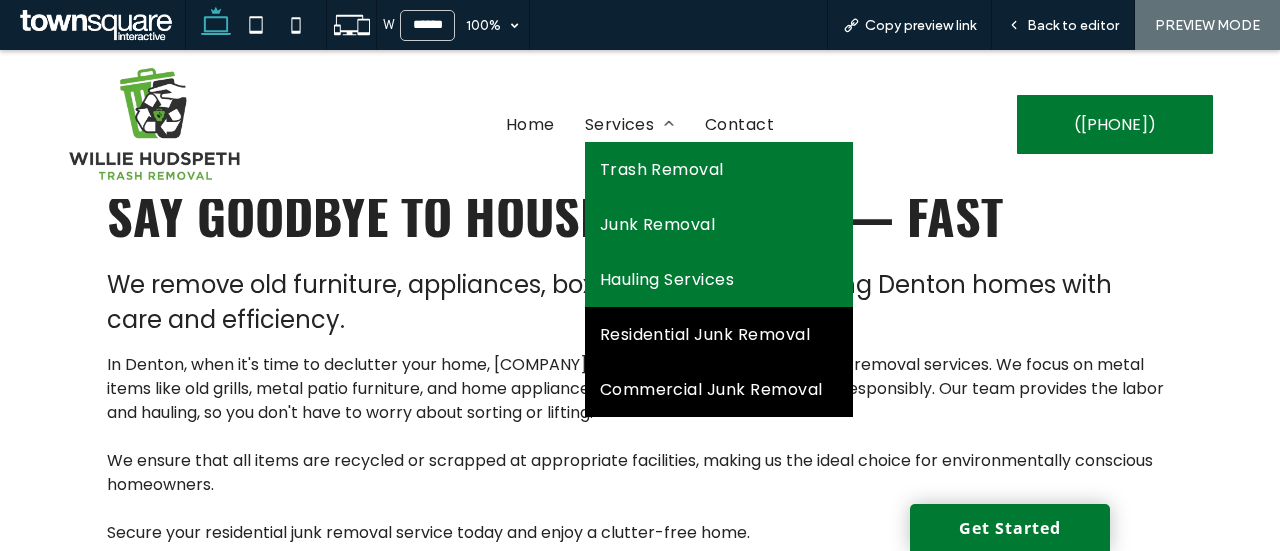click on "Commercial Junk Removal" at bounding box center [719, 389] 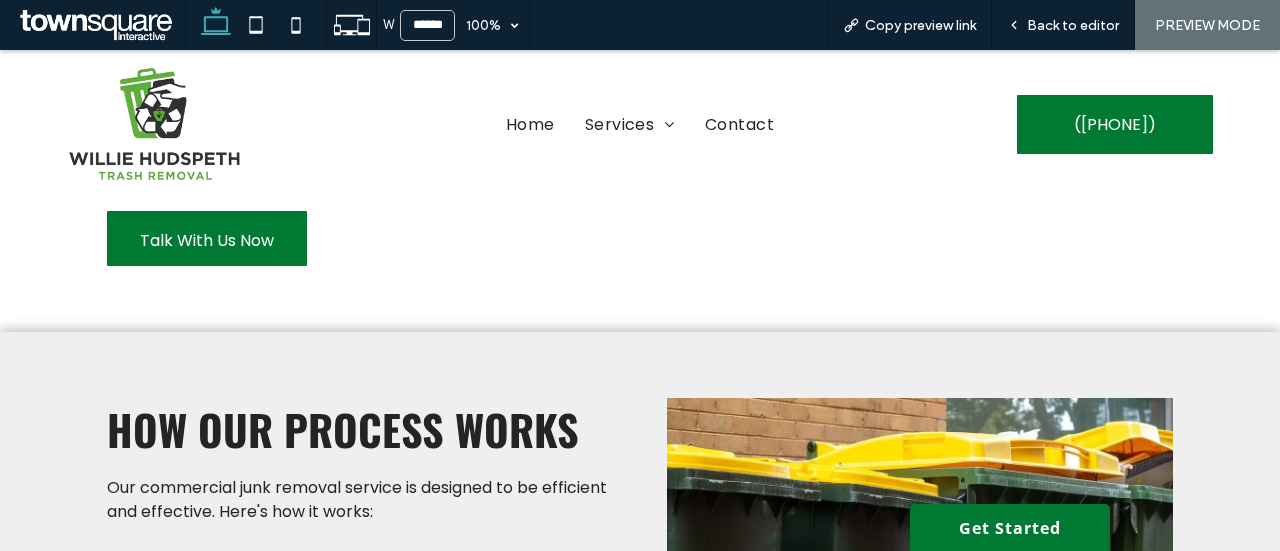 scroll, scrollTop: 427, scrollLeft: 0, axis: vertical 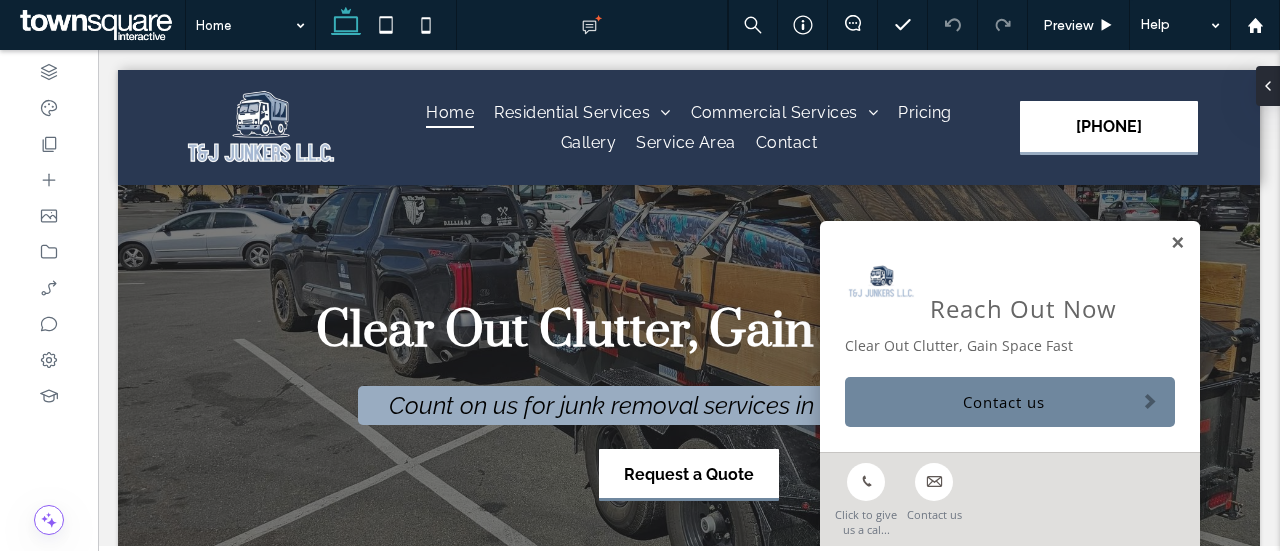click at bounding box center (1177, 243) 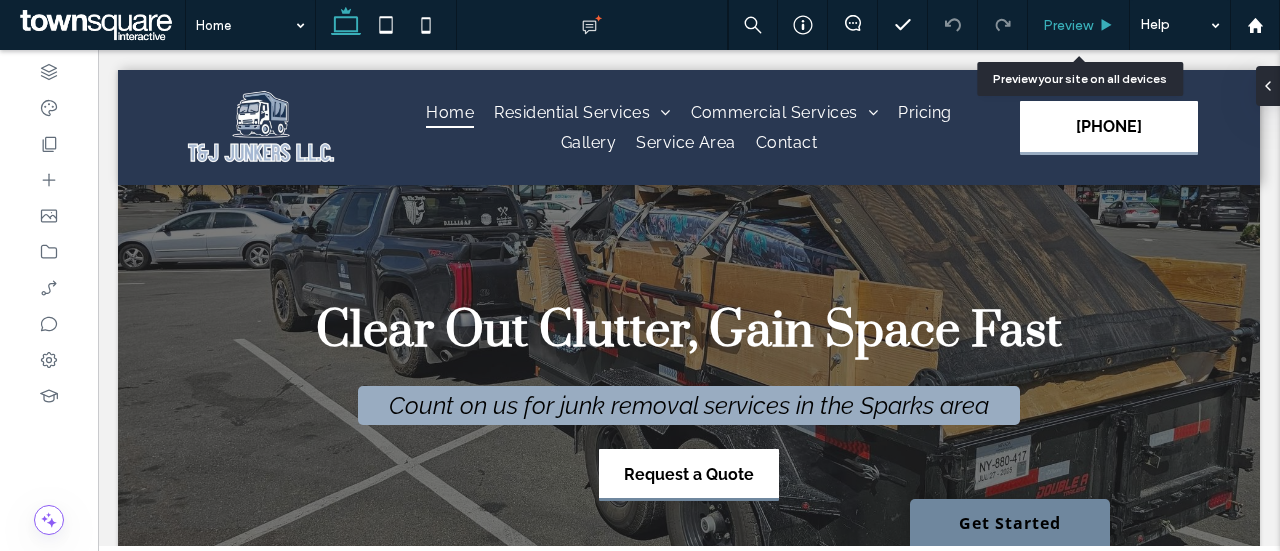 click on "Preview" at bounding box center [1068, 25] 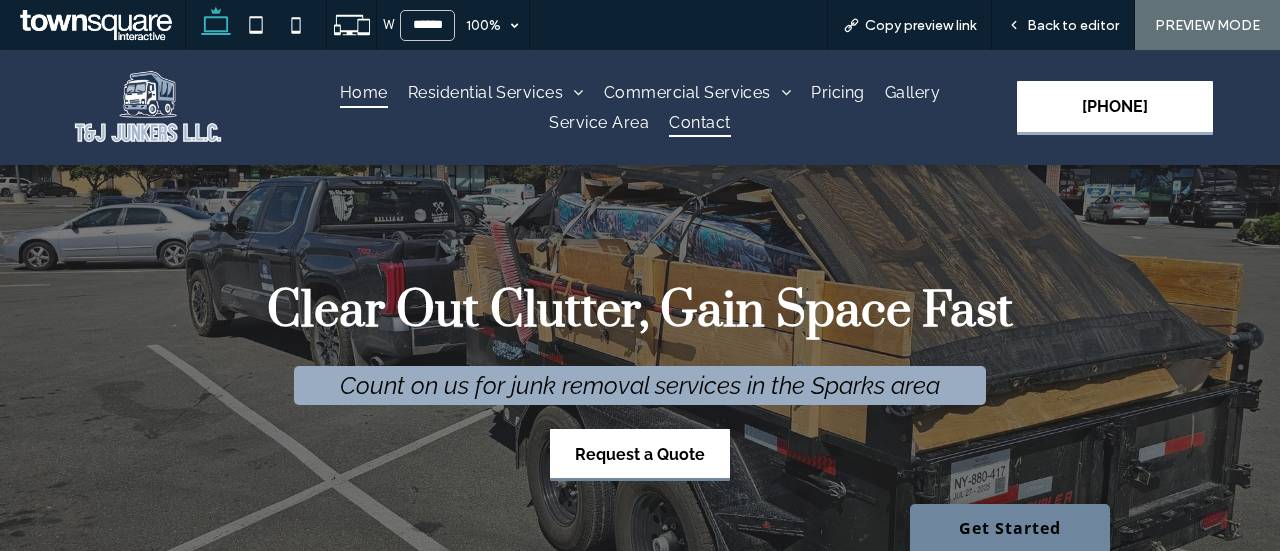 click on "Contact" at bounding box center (699, 122) 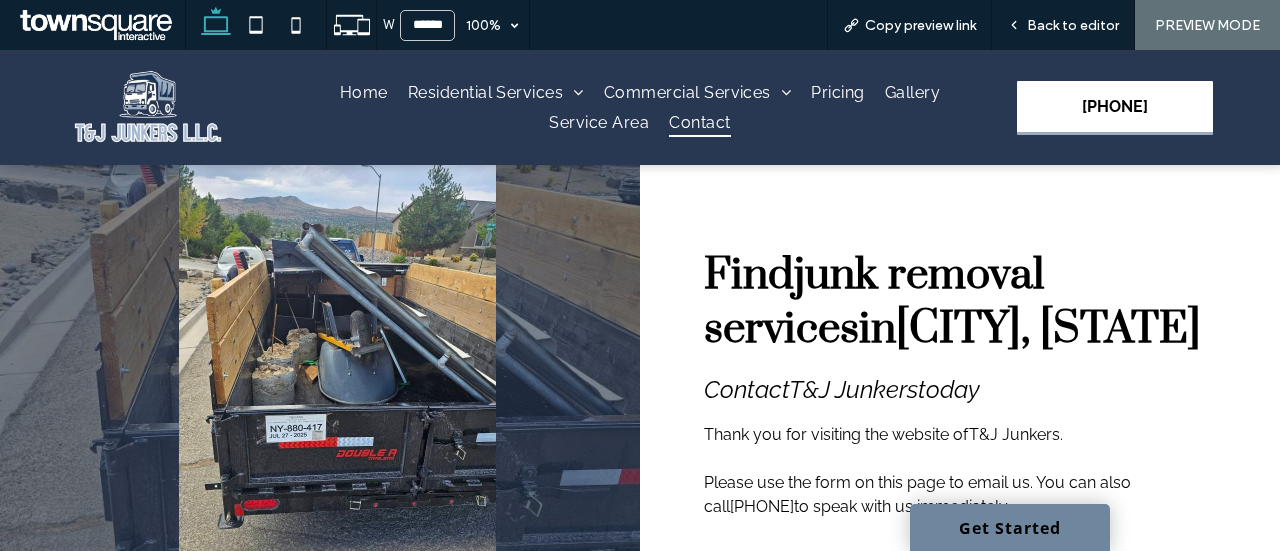 scroll, scrollTop: 2, scrollLeft: 0, axis: vertical 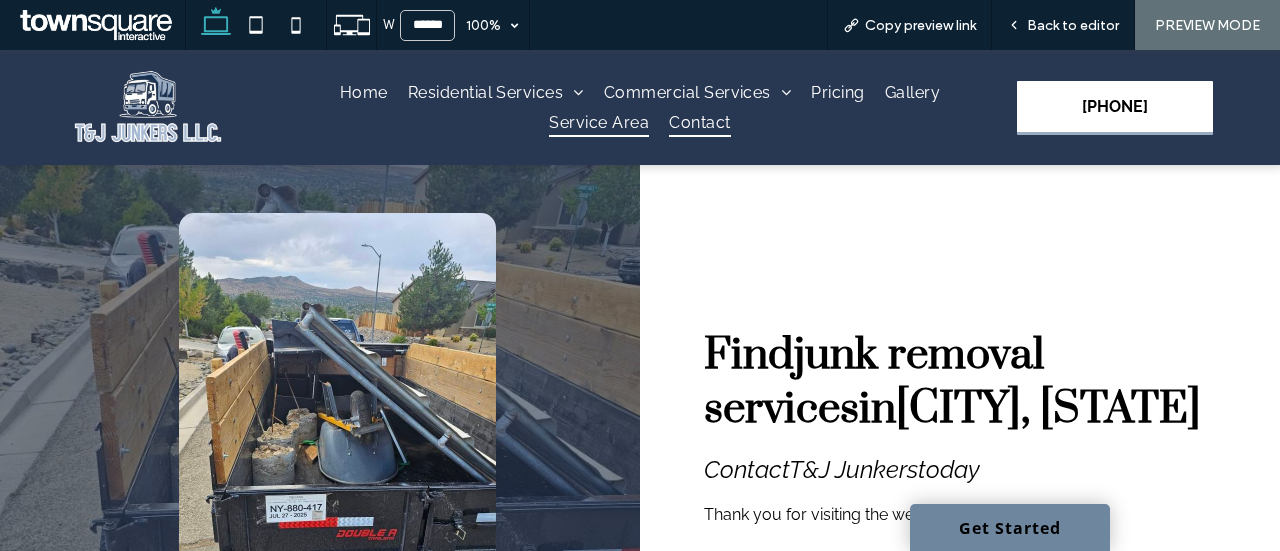 click on "Service Area" at bounding box center [599, 122] 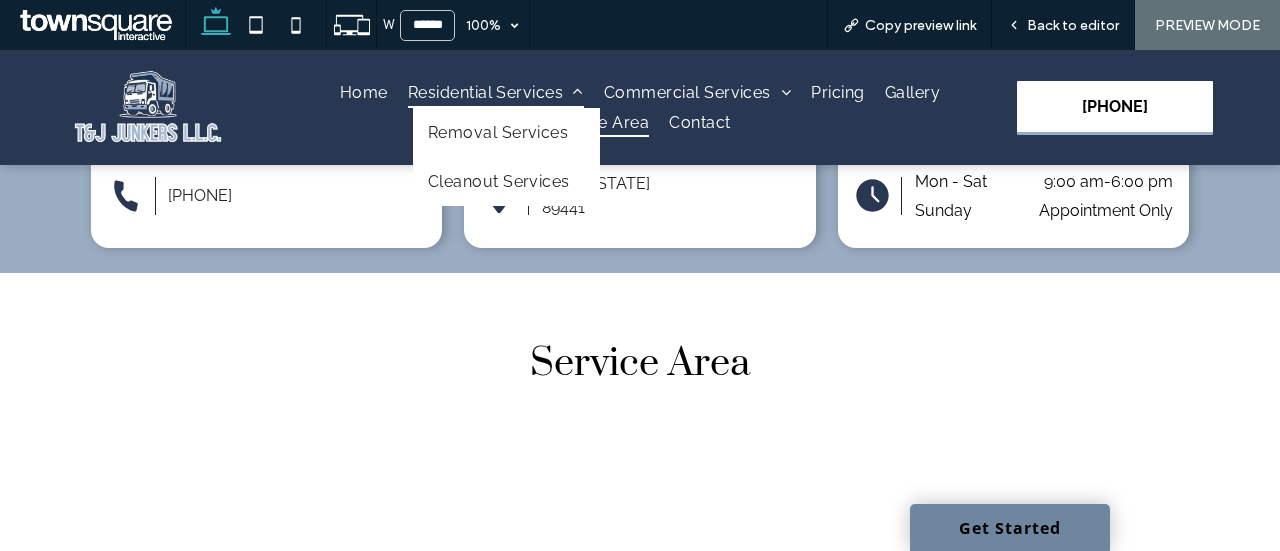 scroll, scrollTop: 285, scrollLeft: 0, axis: vertical 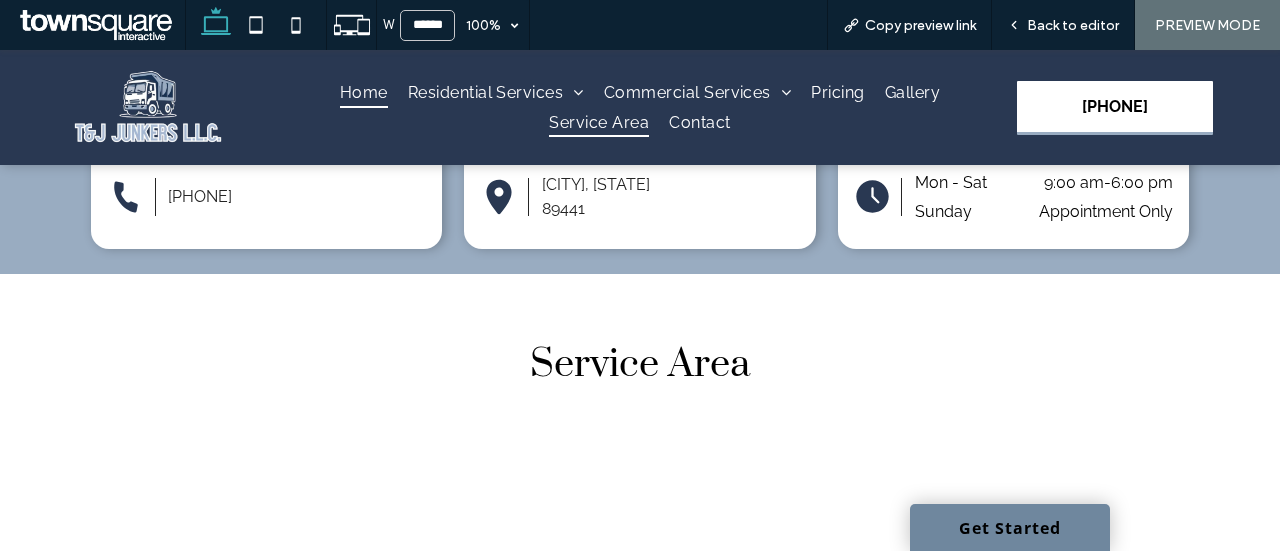 click on "Home" at bounding box center (364, 92) 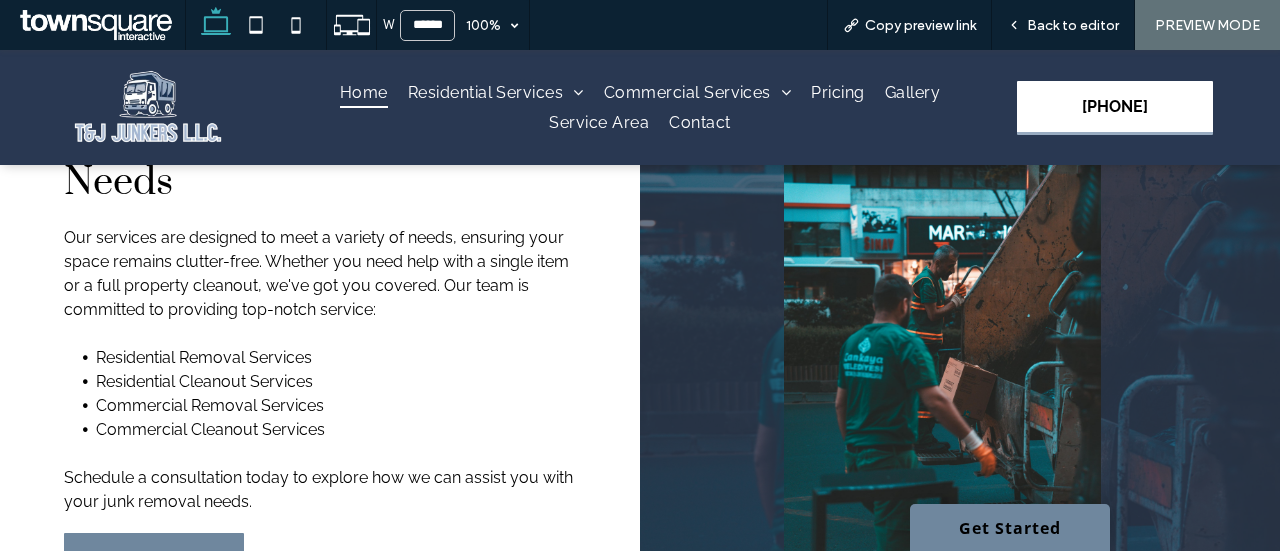 scroll, scrollTop: 1818, scrollLeft: 0, axis: vertical 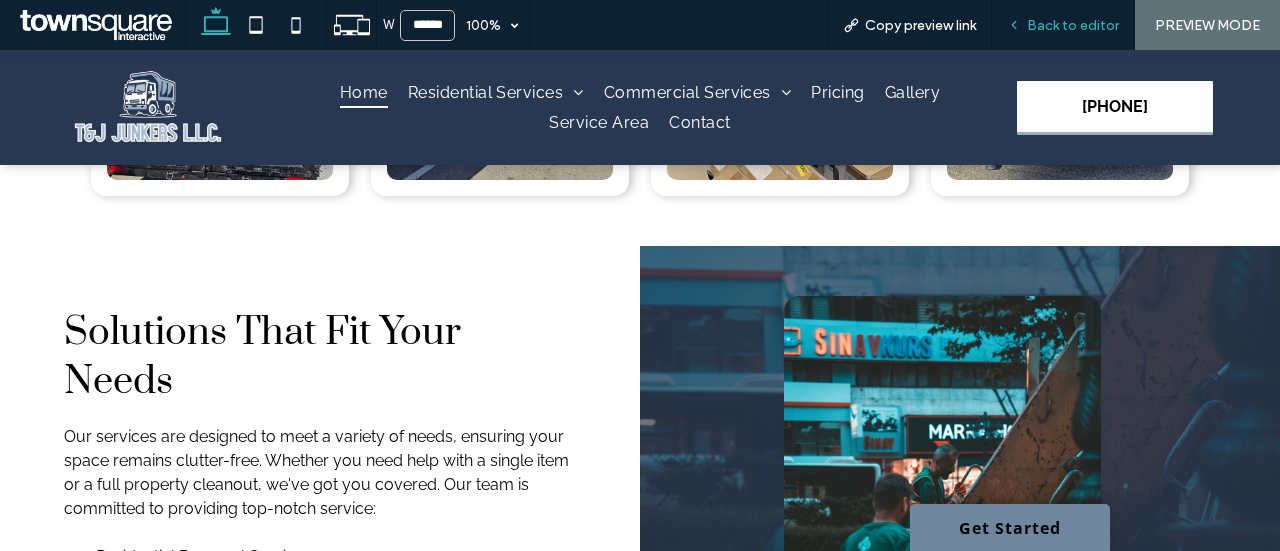 click on "Back to editor" at bounding box center [1063, 25] 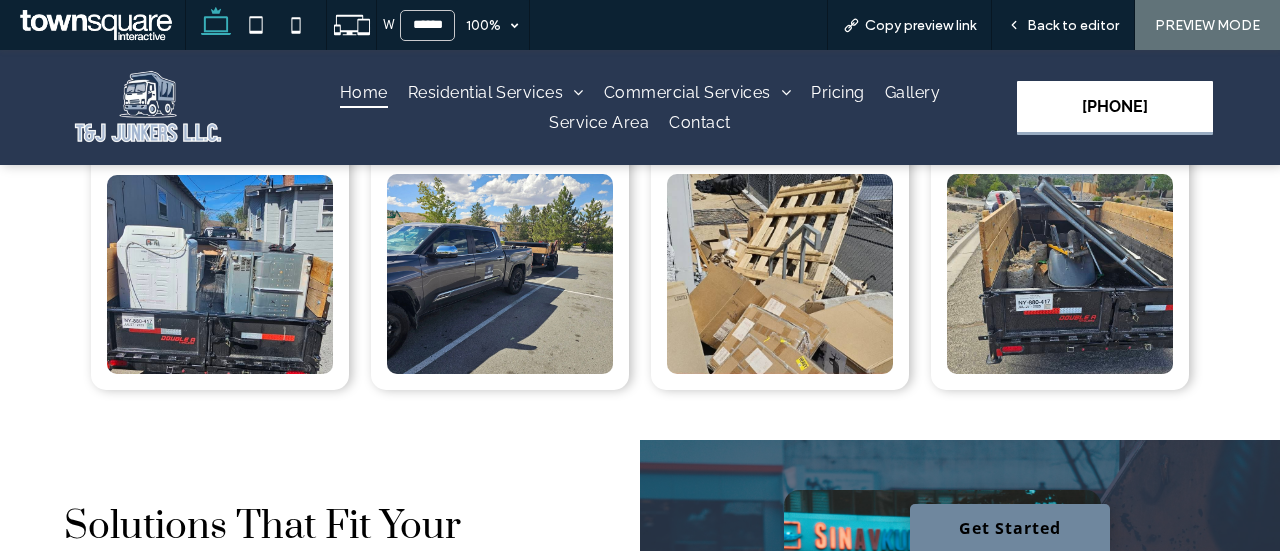 scroll, scrollTop: 1630, scrollLeft: 0, axis: vertical 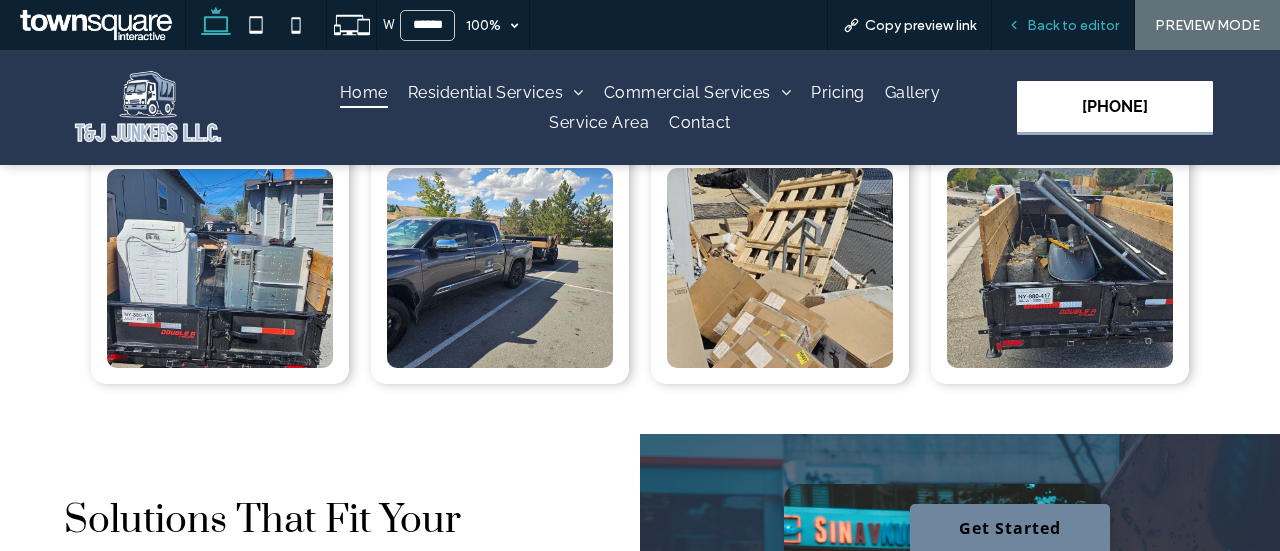 click on "Back to editor" at bounding box center (1063, 25) 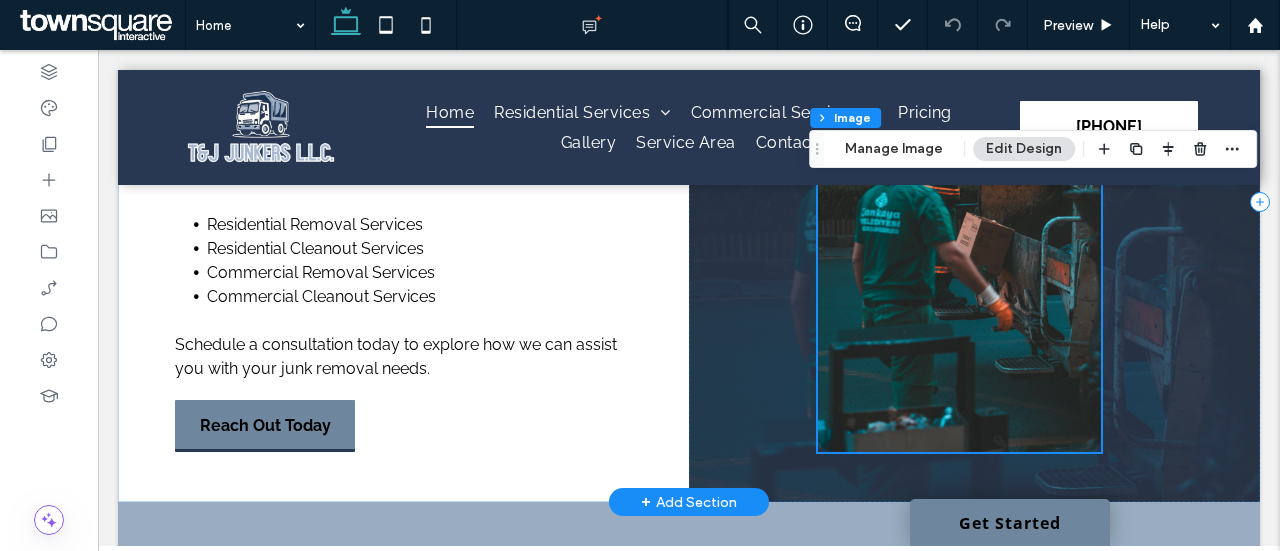 type on "**" 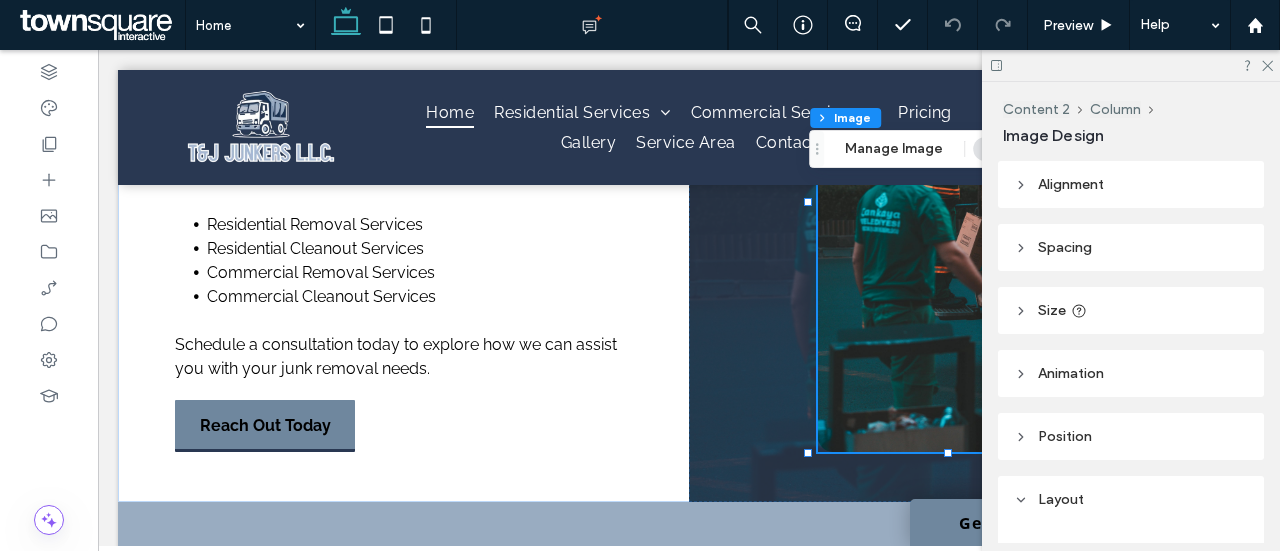 click at bounding box center [1131, 65] 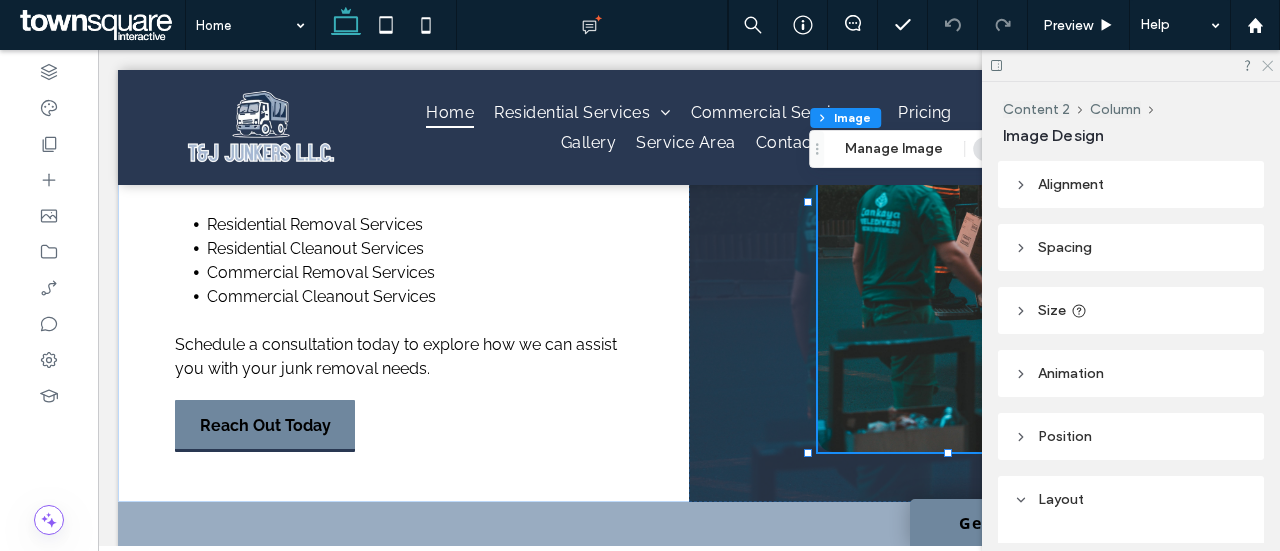click 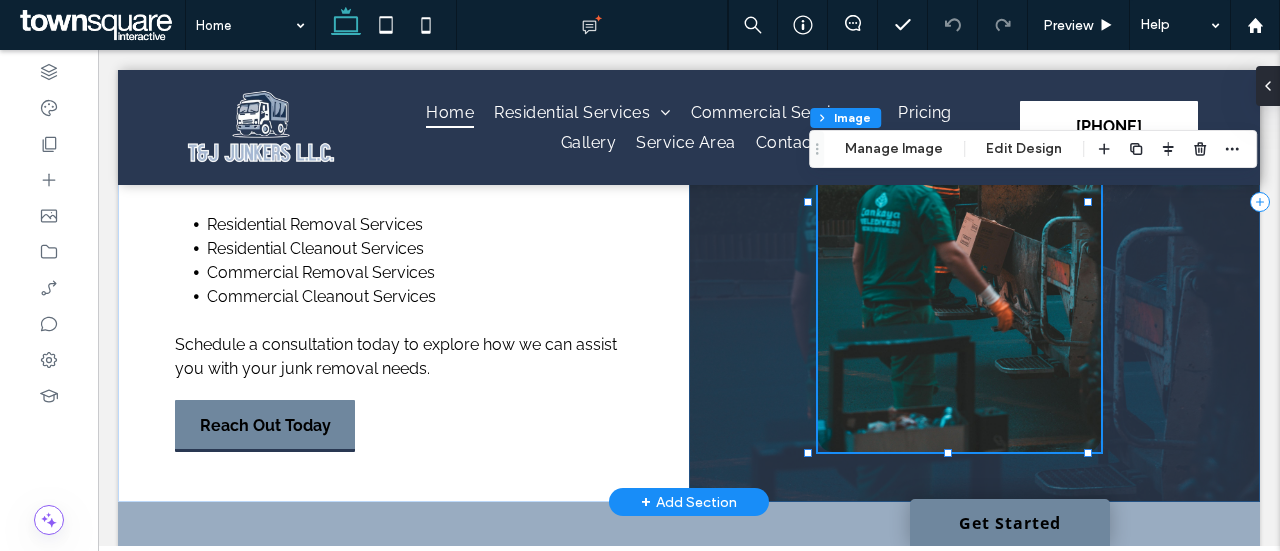 click at bounding box center [974, 202] 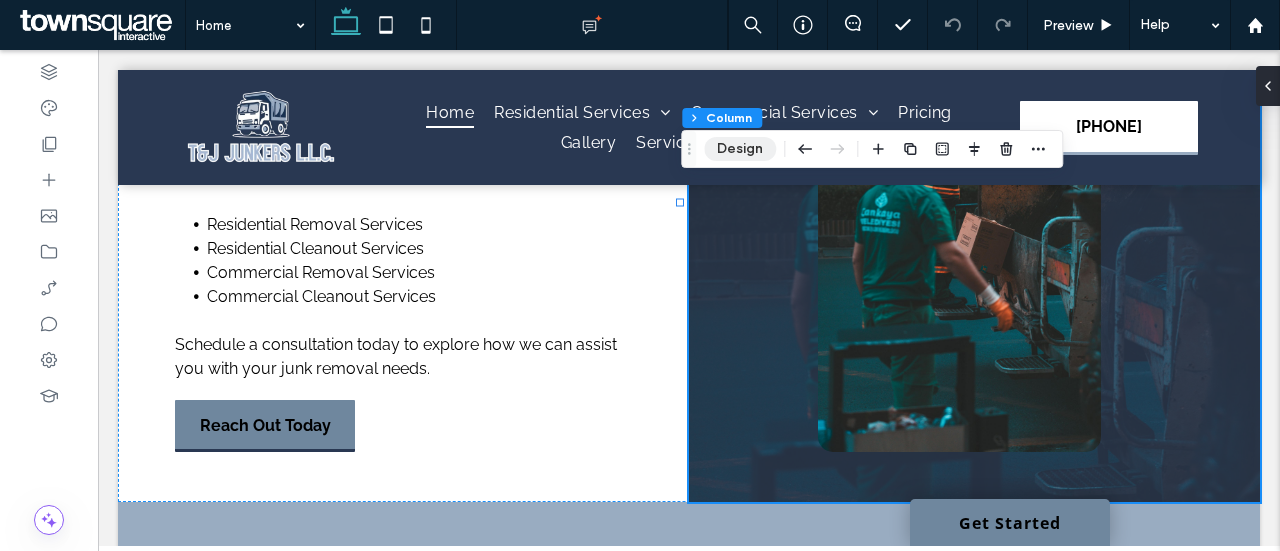 click on "Design" at bounding box center (740, 149) 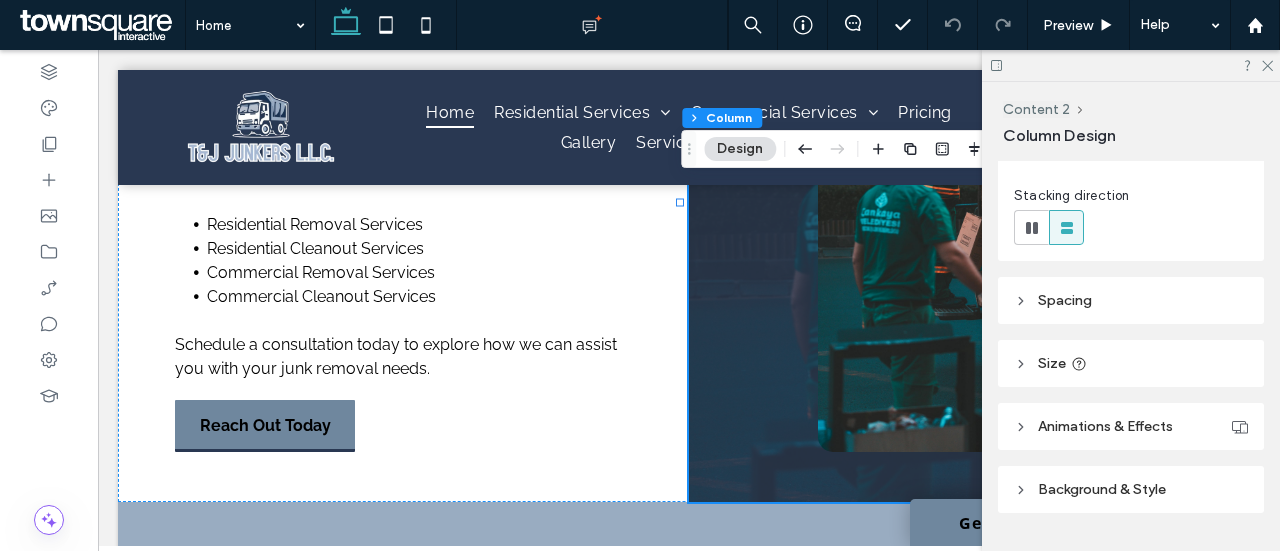 scroll, scrollTop: 264, scrollLeft: 0, axis: vertical 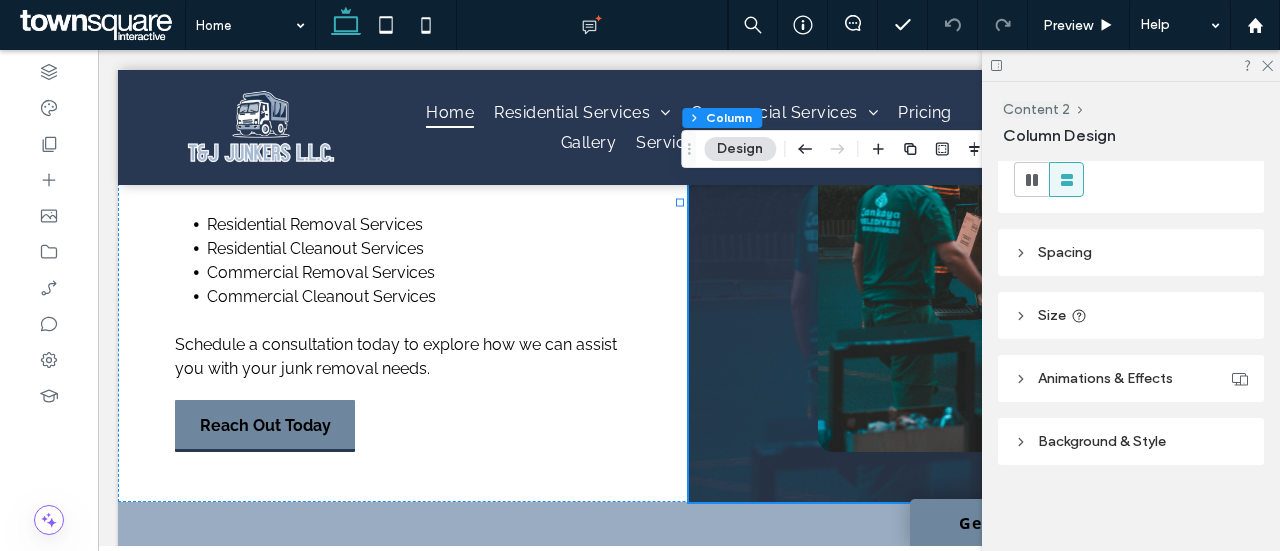 drag, startPoint x: 1084, startPoint y: 484, endPoint x: 1090, endPoint y: 475, distance: 10.816654 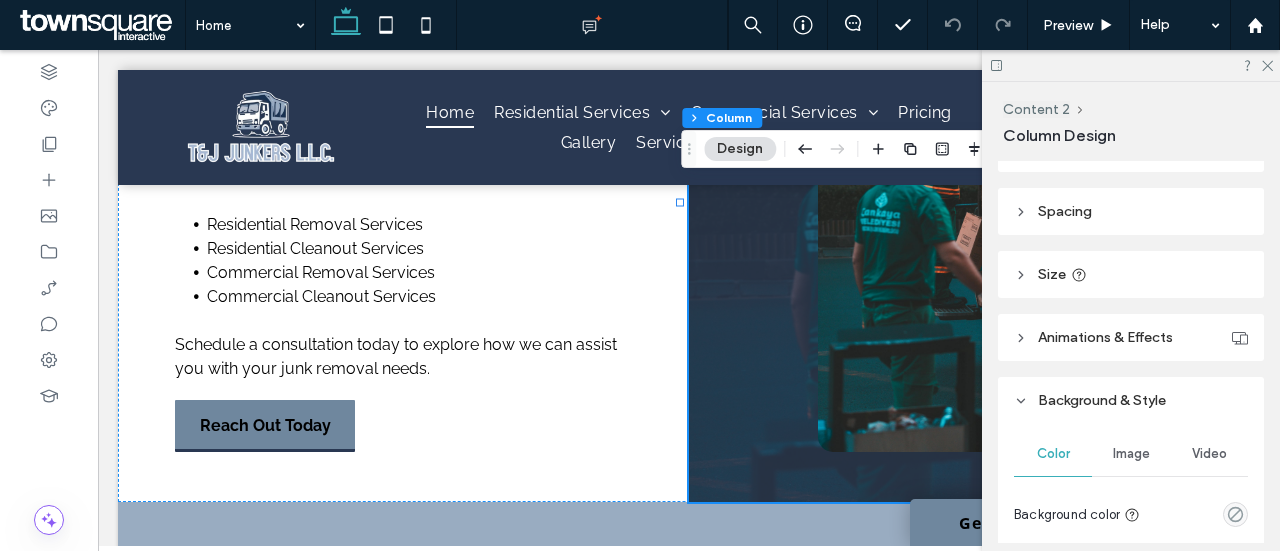 scroll, scrollTop: 306, scrollLeft: 0, axis: vertical 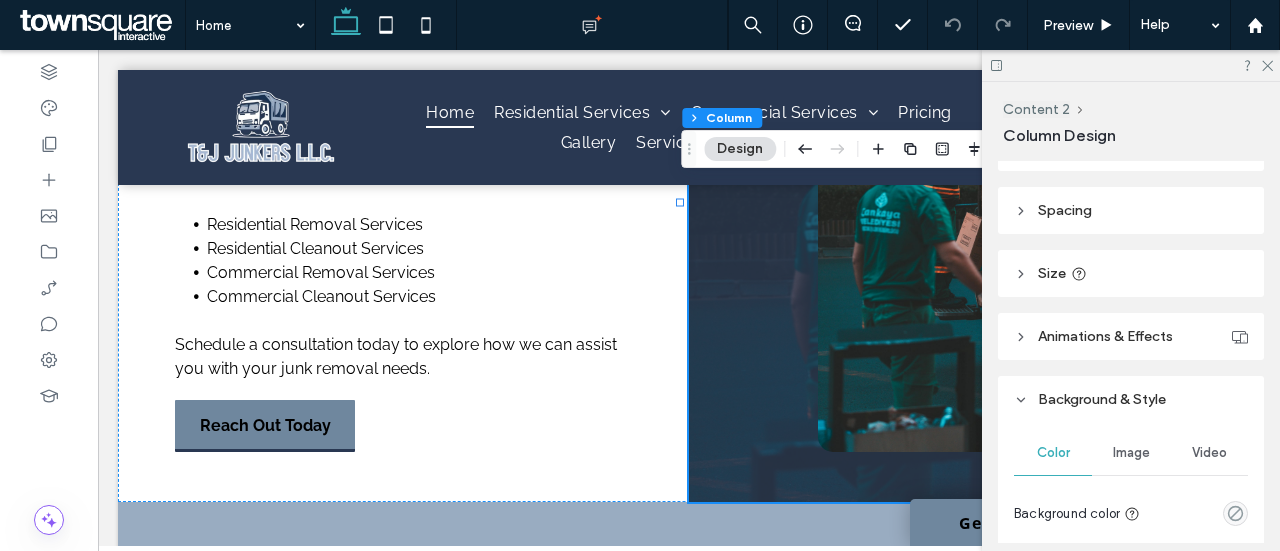 click on "Image" at bounding box center (1131, 453) 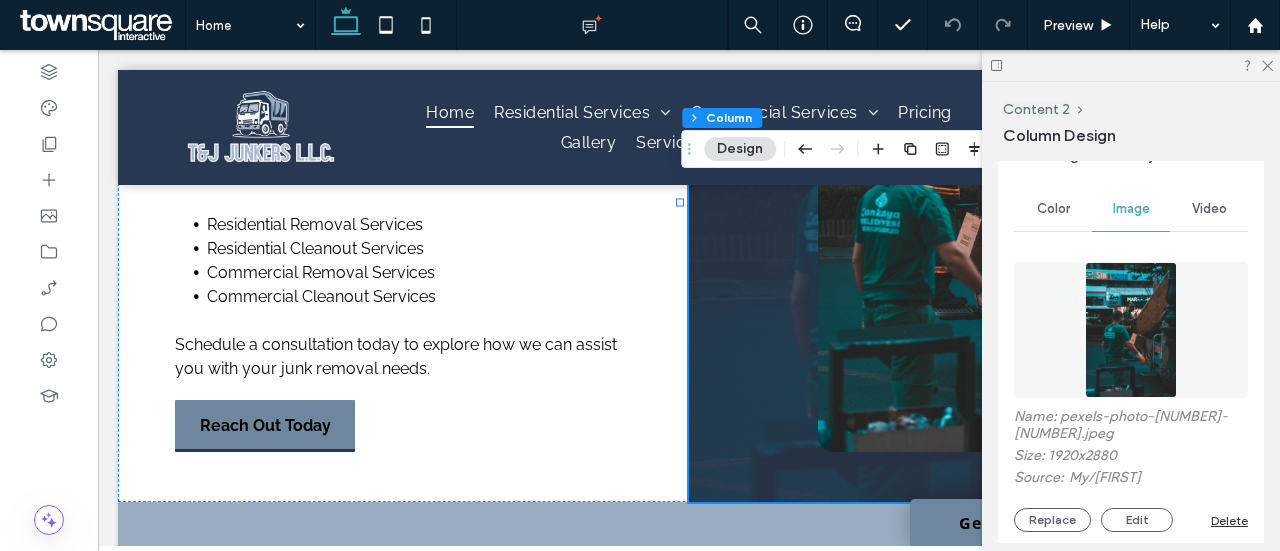 scroll, scrollTop: 554, scrollLeft: 0, axis: vertical 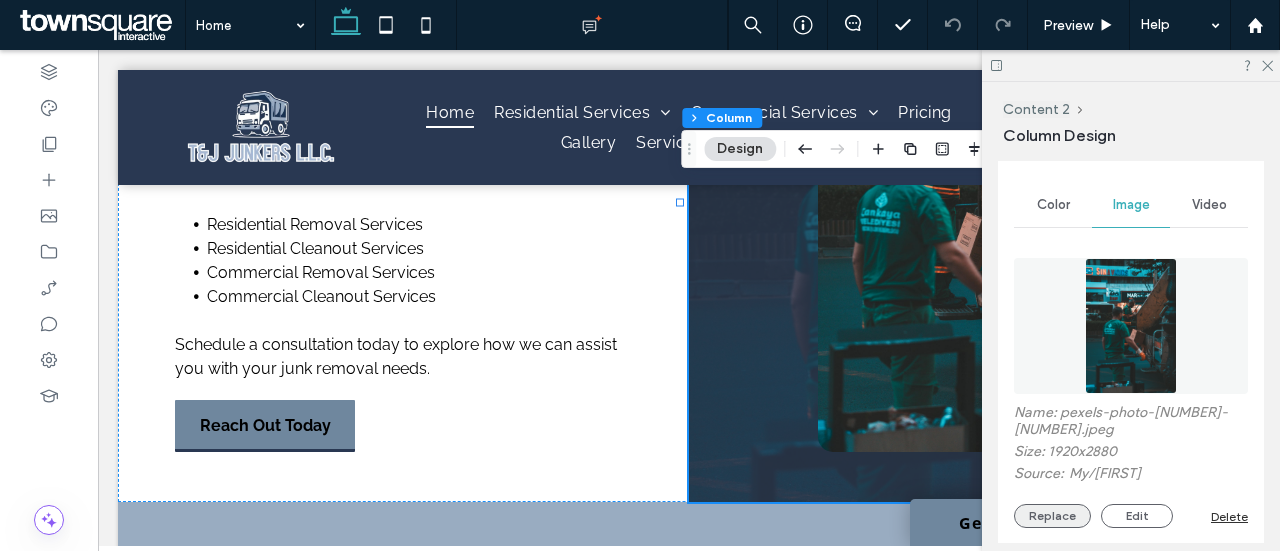 click on "Replace" at bounding box center [1052, 516] 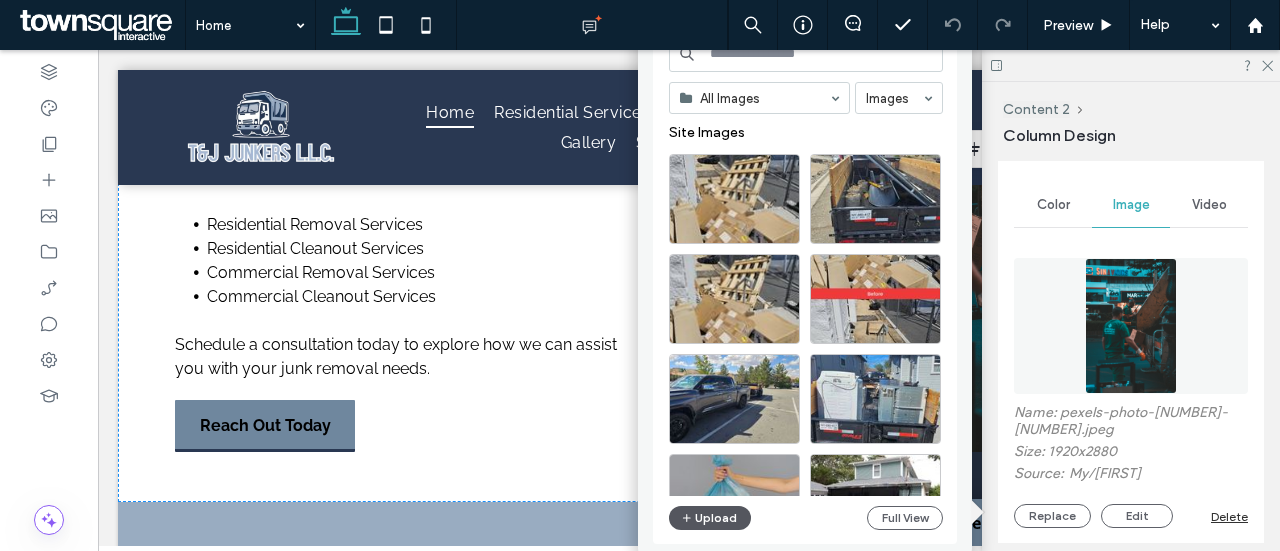 click on "Upload" at bounding box center [710, 518] 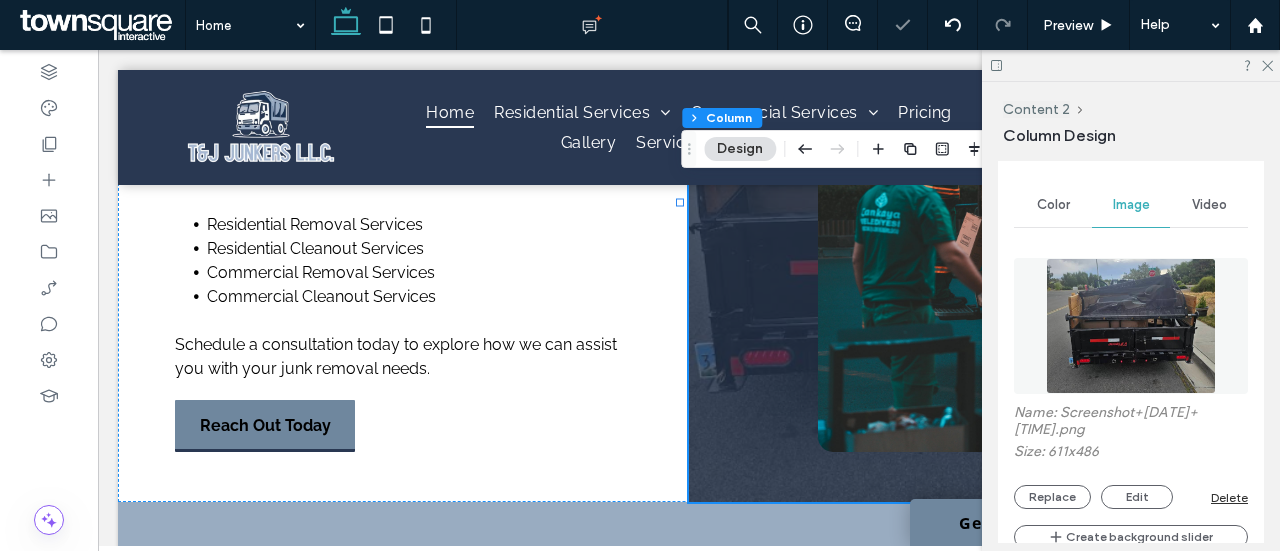 click at bounding box center [1131, 65] 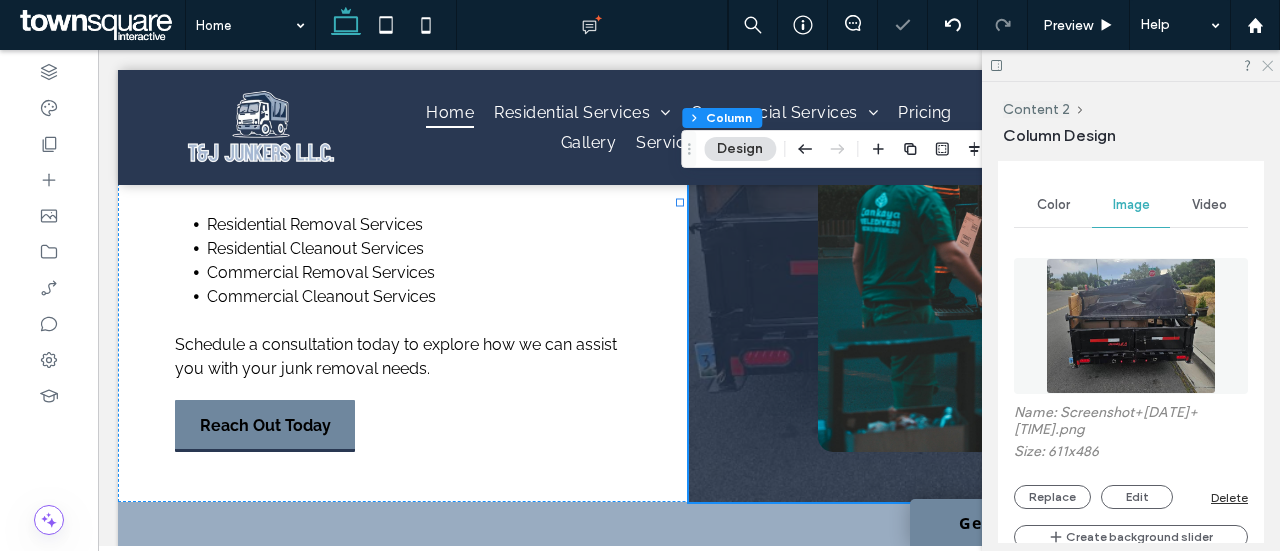 click 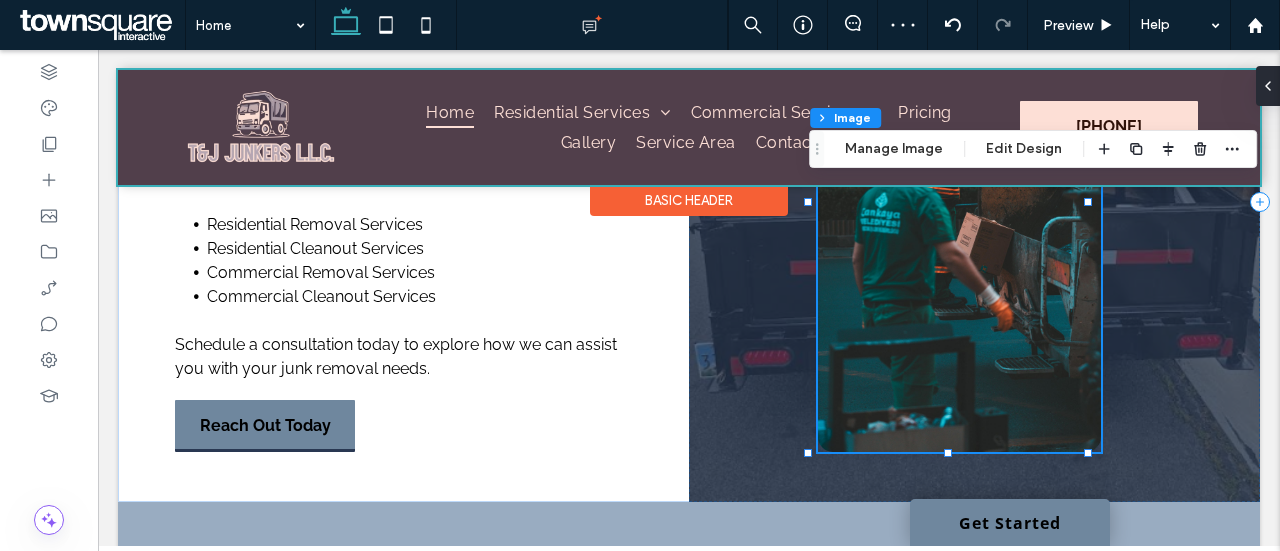 type on "**" 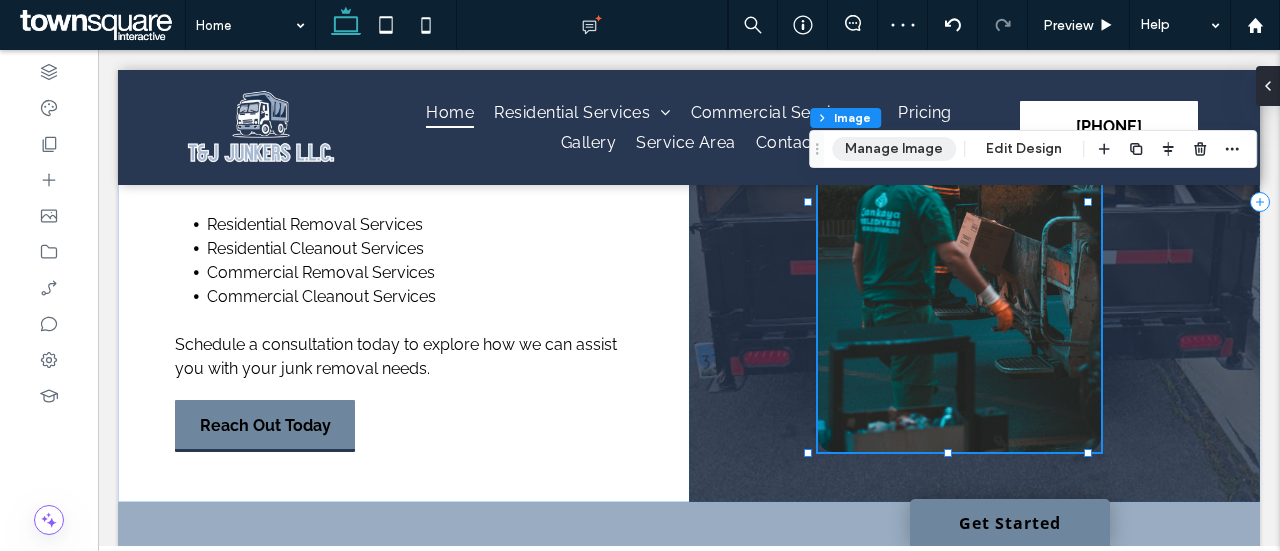 click on "Manage Image" at bounding box center [894, 149] 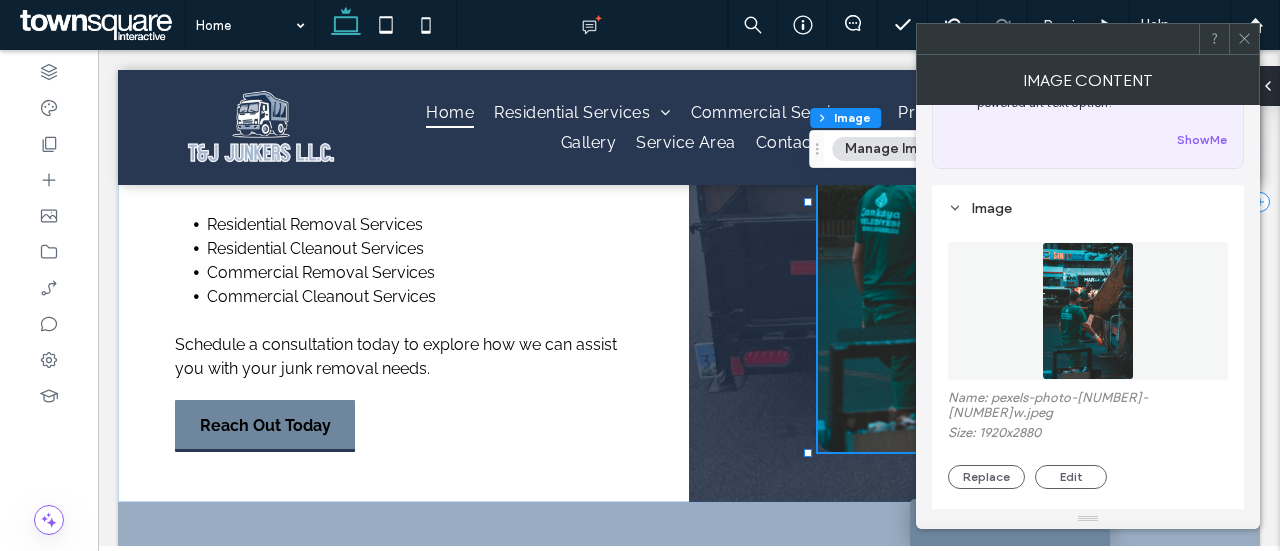 scroll, scrollTop: 114, scrollLeft: 0, axis: vertical 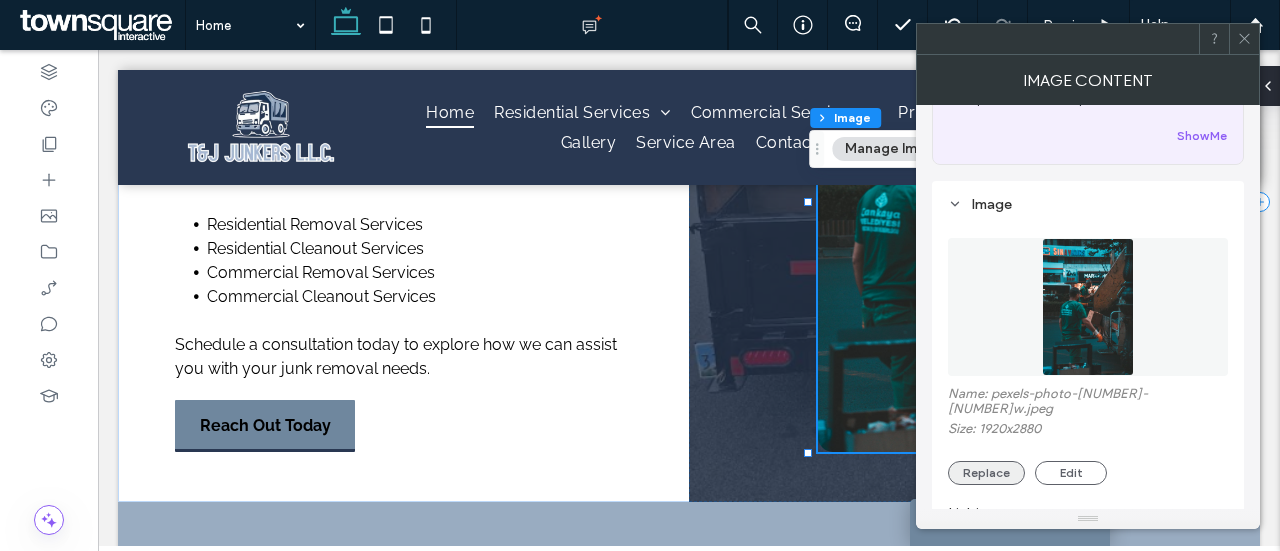 click on "Replace" at bounding box center (986, 473) 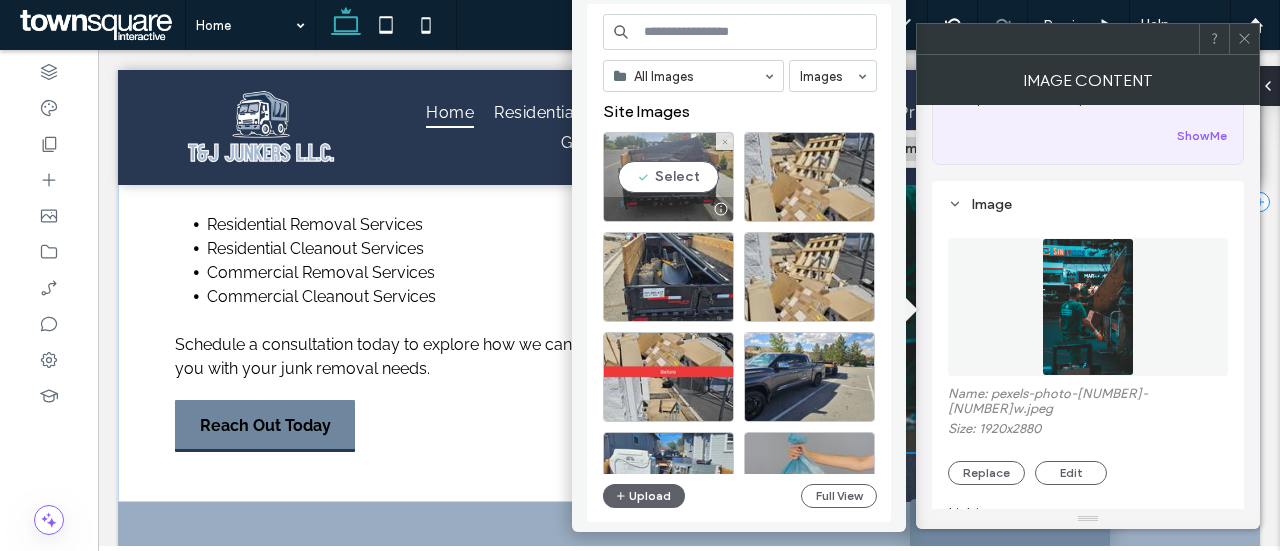 click on "Select" at bounding box center [668, 177] 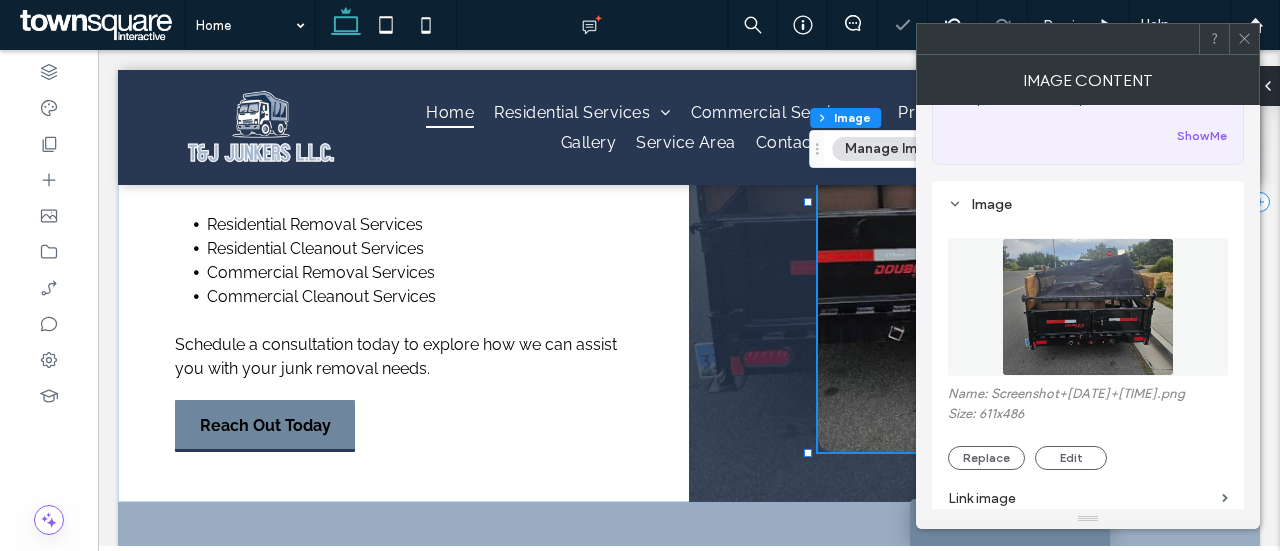 click 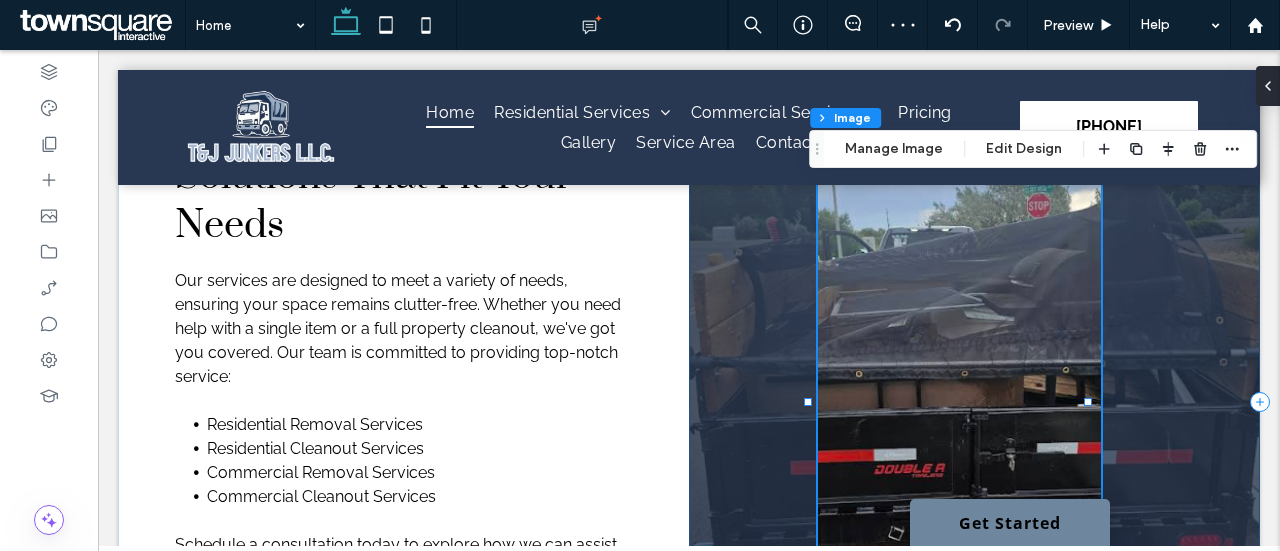 scroll, scrollTop: 2028, scrollLeft: 0, axis: vertical 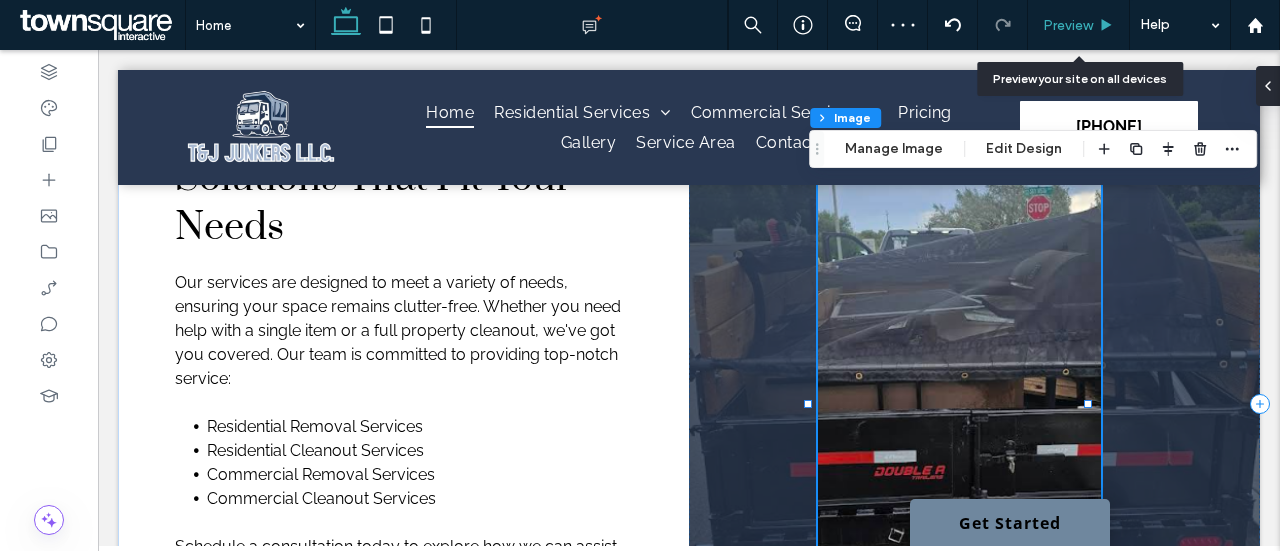 click on "Preview" at bounding box center (1068, 25) 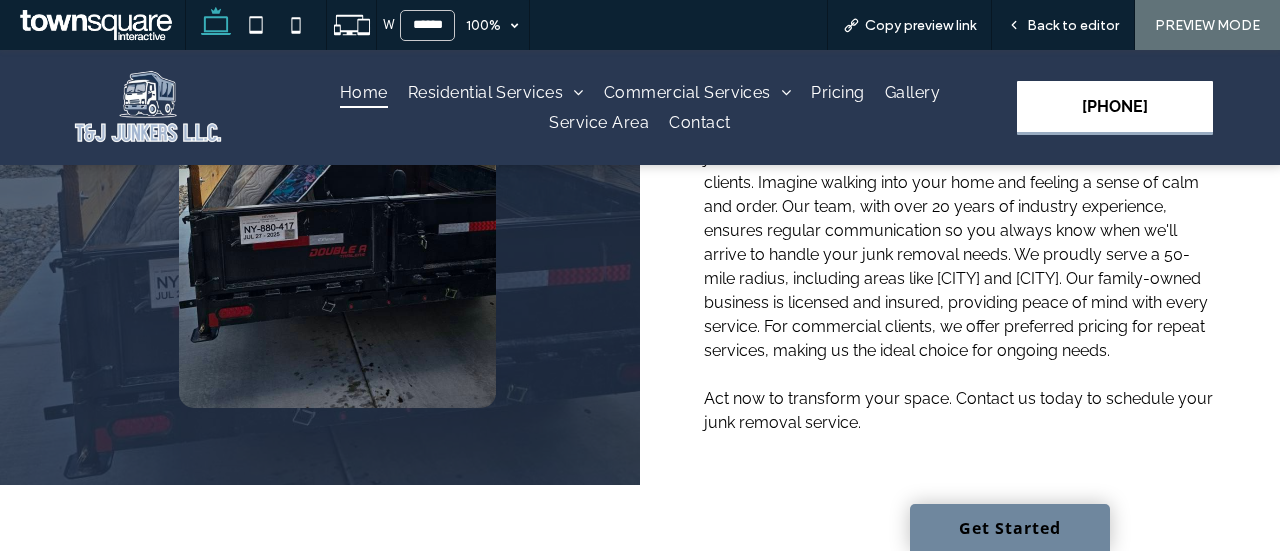 scroll, scrollTop: 756, scrollLeft: 0, axis: vertical 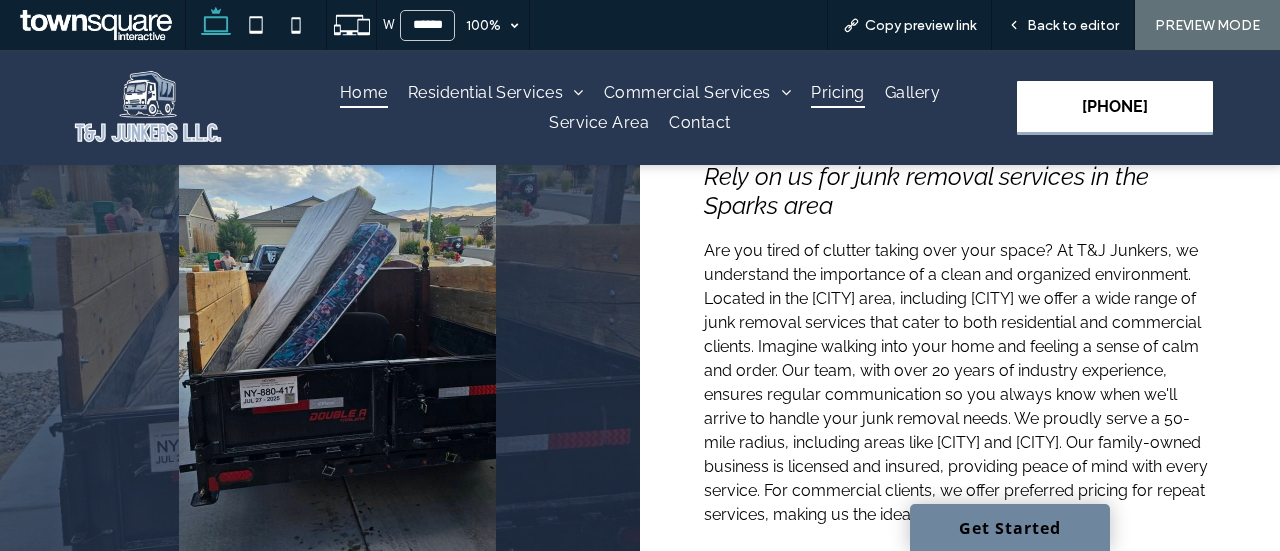 click on "Pricing" at bounding box center [837, 92] 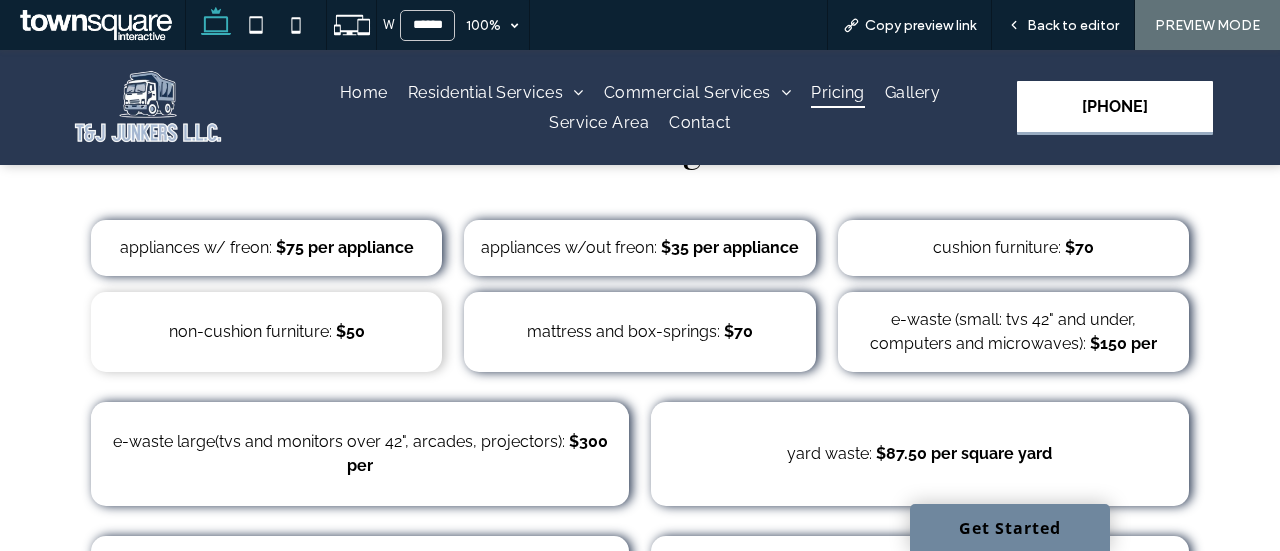 scroll, scrollTop: 861, scrollLeft: 0, axis: vertical 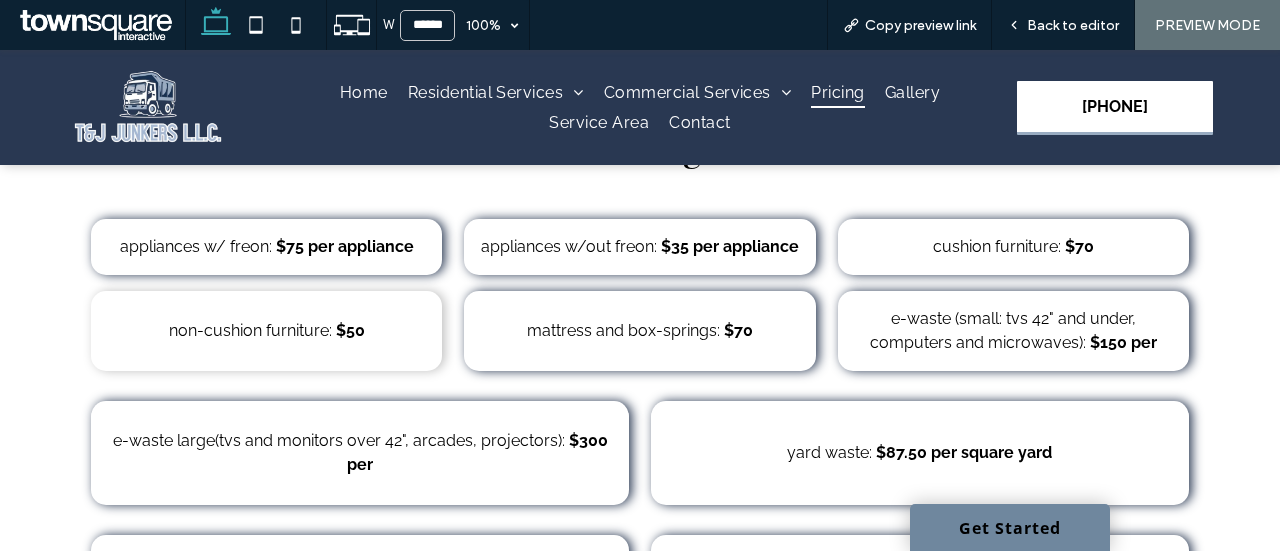 click on "$75 per appliance" at bounding box center (345, 246) 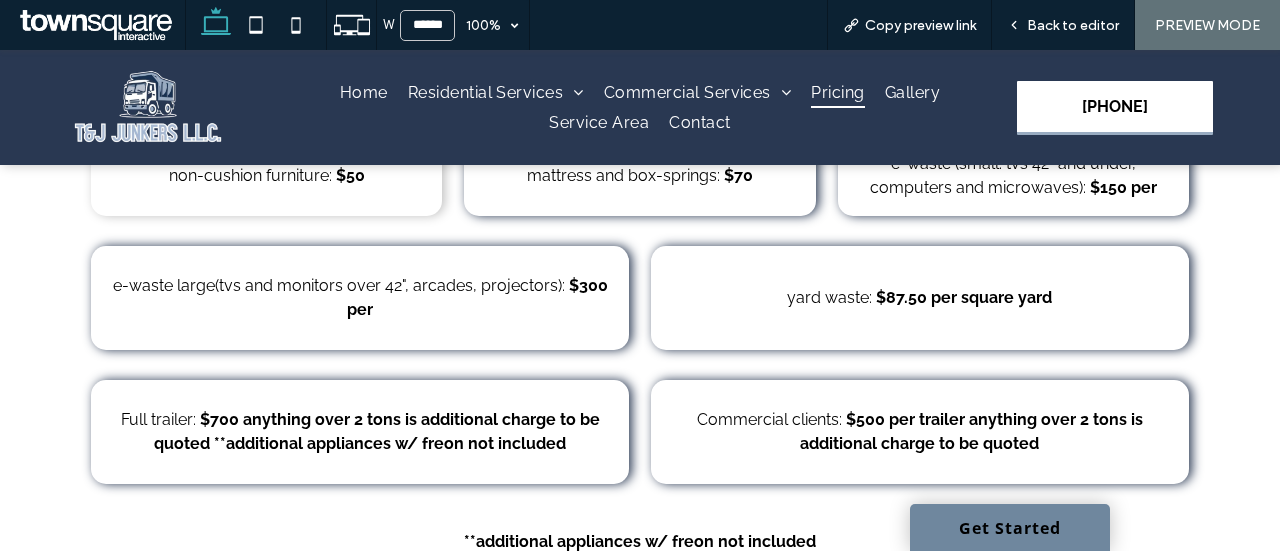 scroll, scrollTop: 1023, scrollLeft: 0, axis: vertical 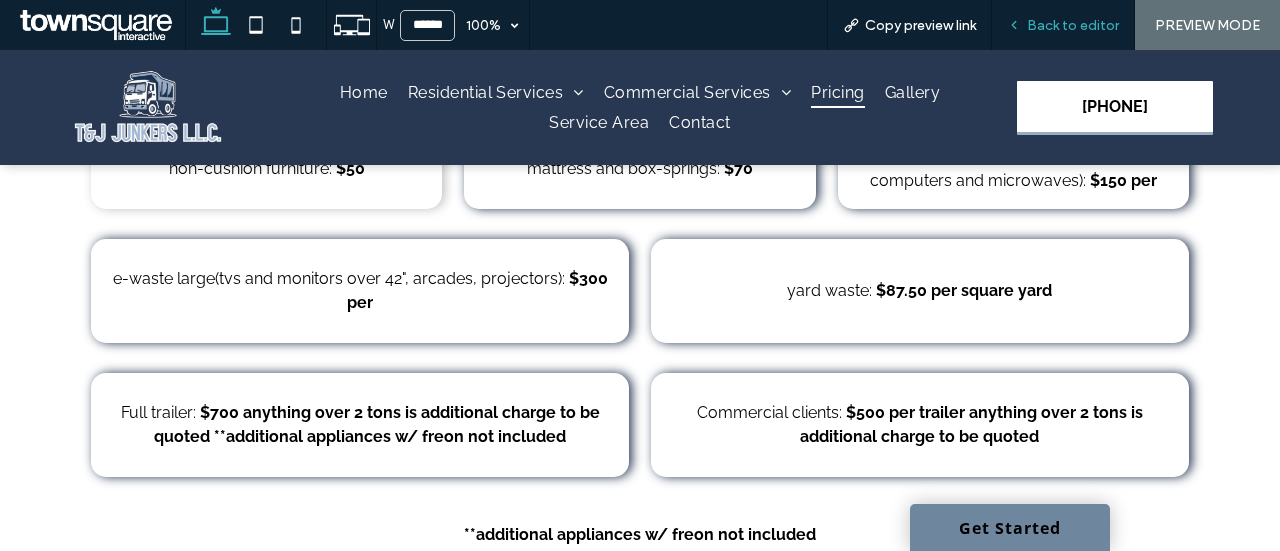 click on "Back to editor" at bounding box center [1073, 25] 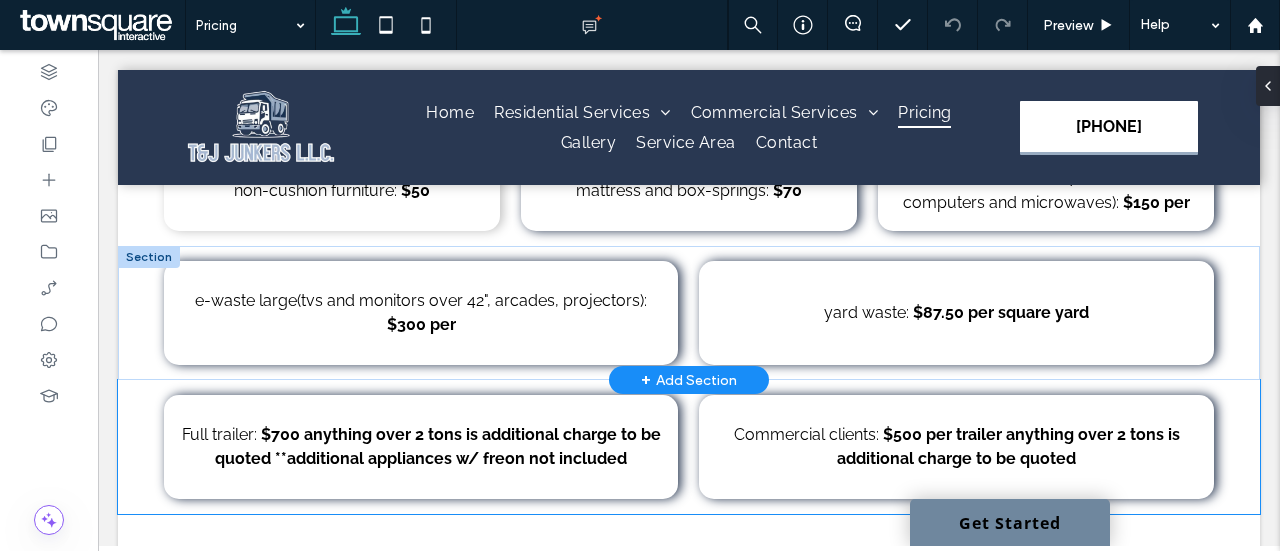 scroll, scrollTop: 1046, scrollLeft: 0, axis: vertical 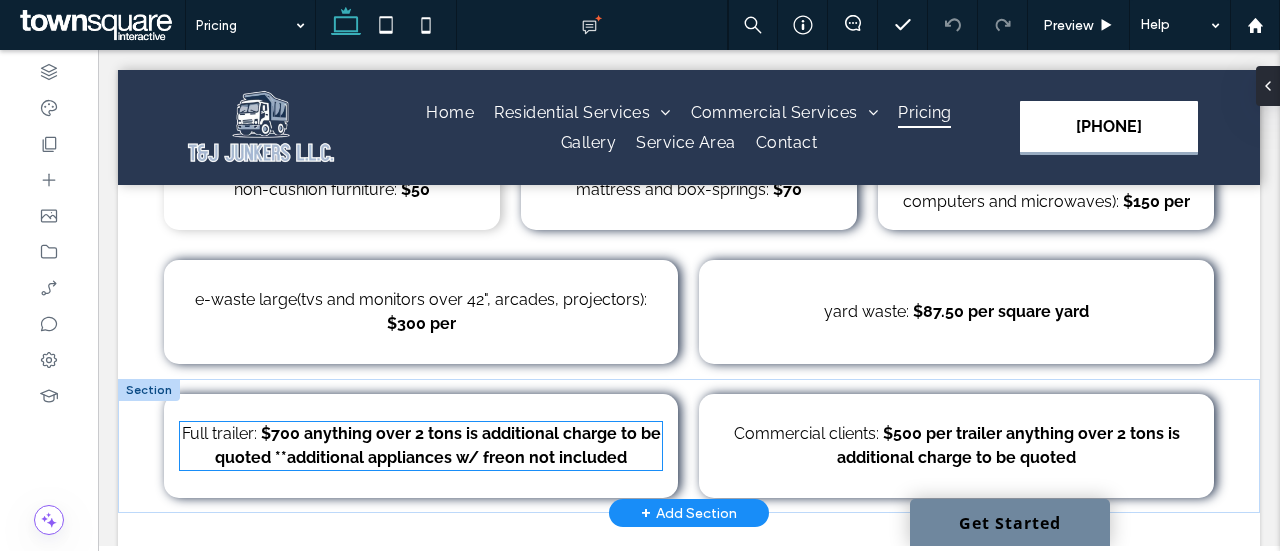 click on "Full trailer:" at bounding box center (219, 433) 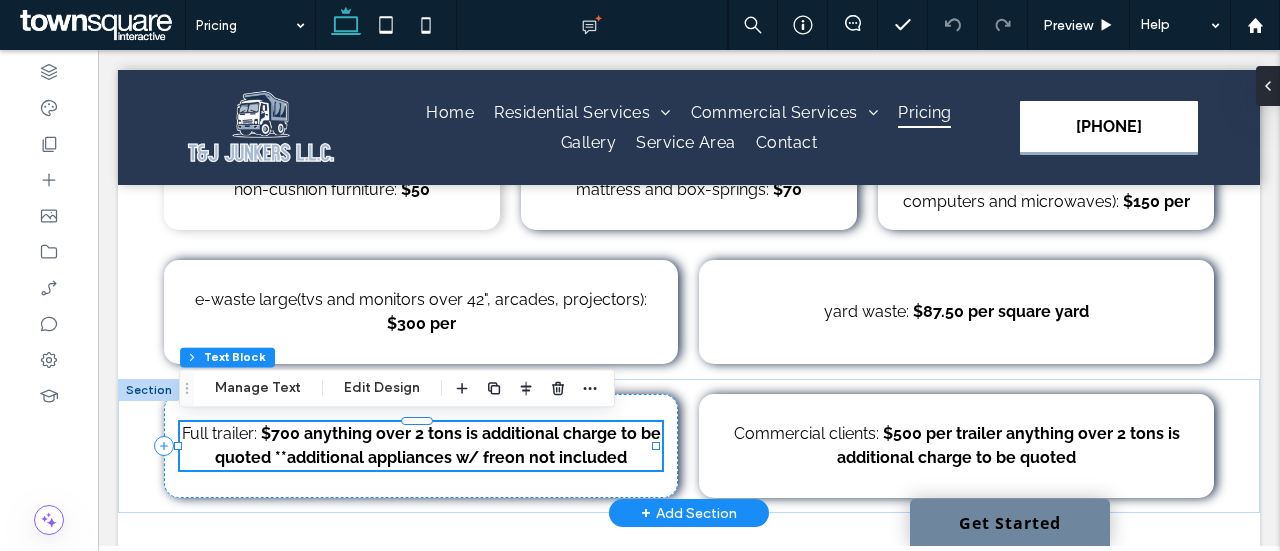 click on "Full trailer:
$700 anything over 2 tons is additional charge to be quoted **additional appliances w/ freon not included" at bounding box center [421, 446] 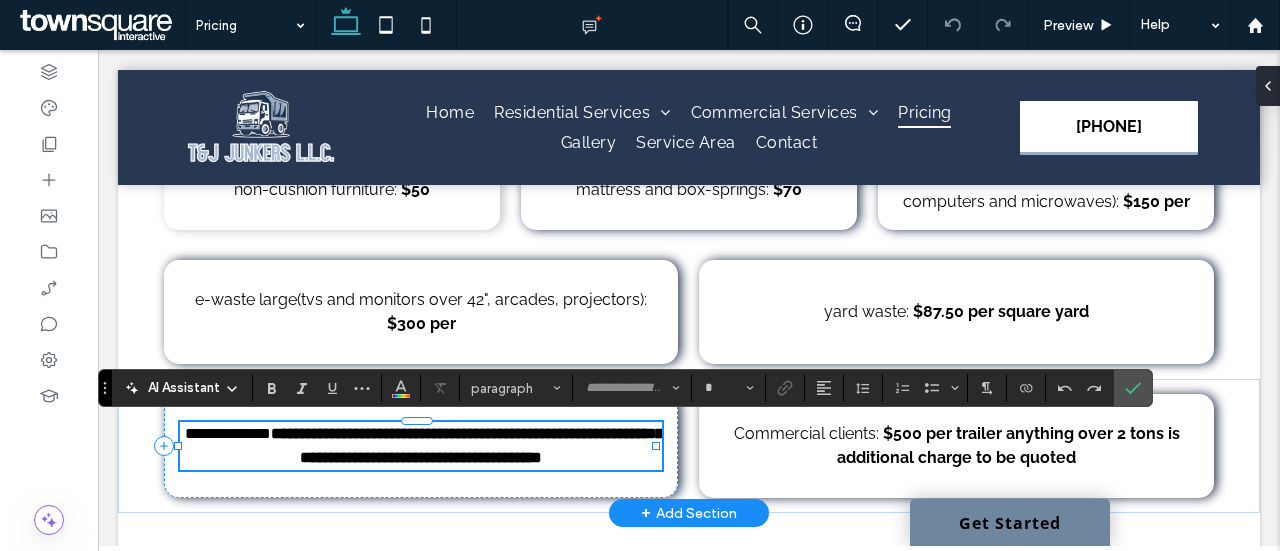 type on "*******" 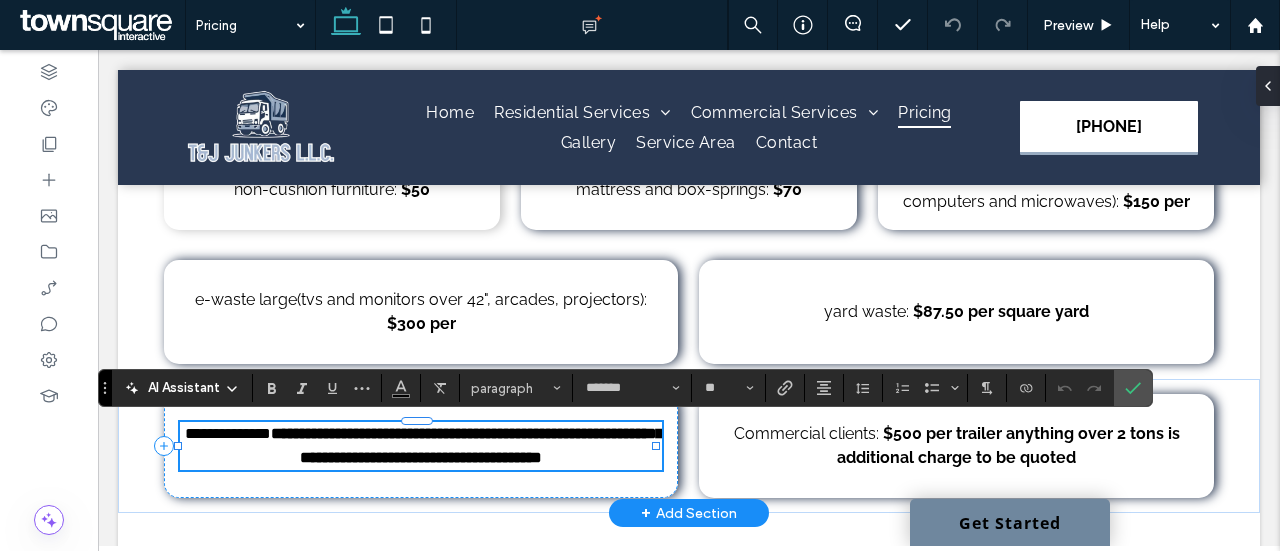 click on "**********" at bounding box center [228, 433] 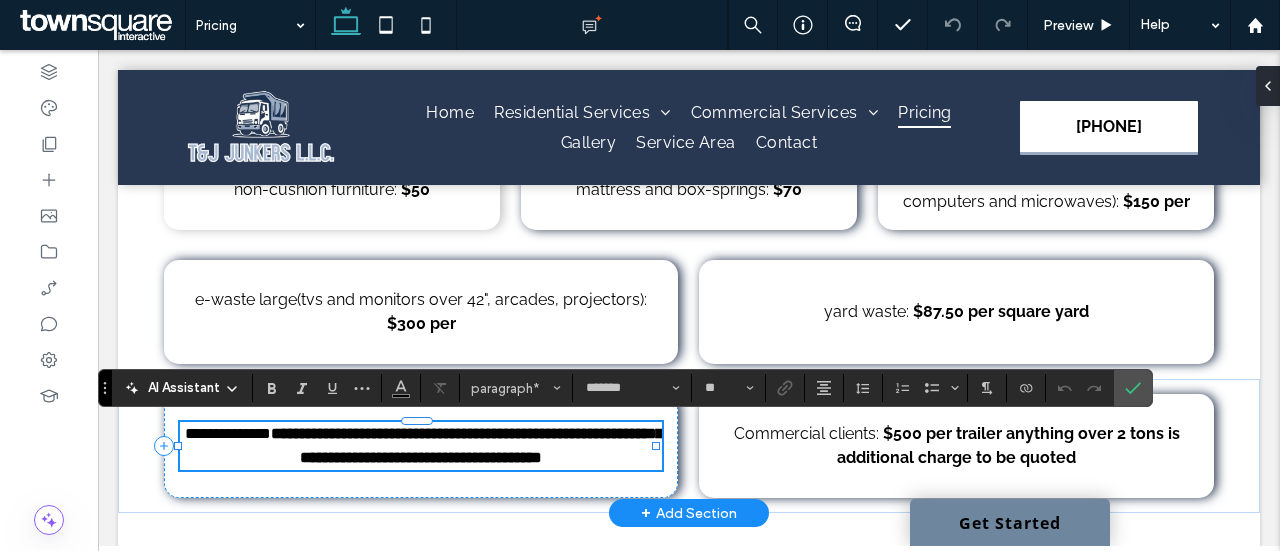 click on "**********" at bounding box center [228, 433] 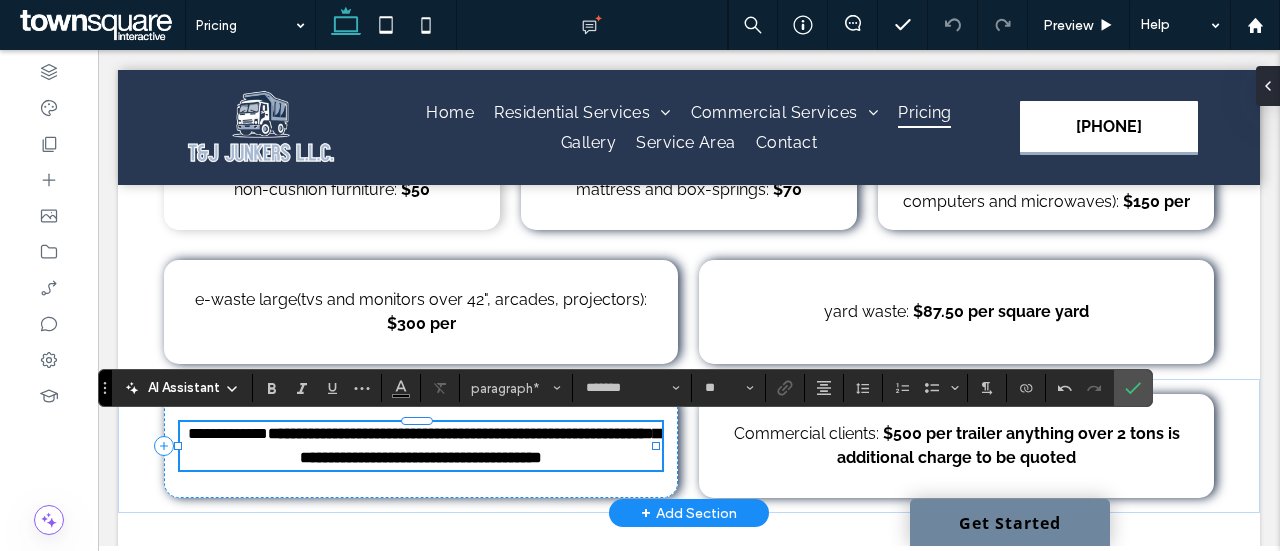 type 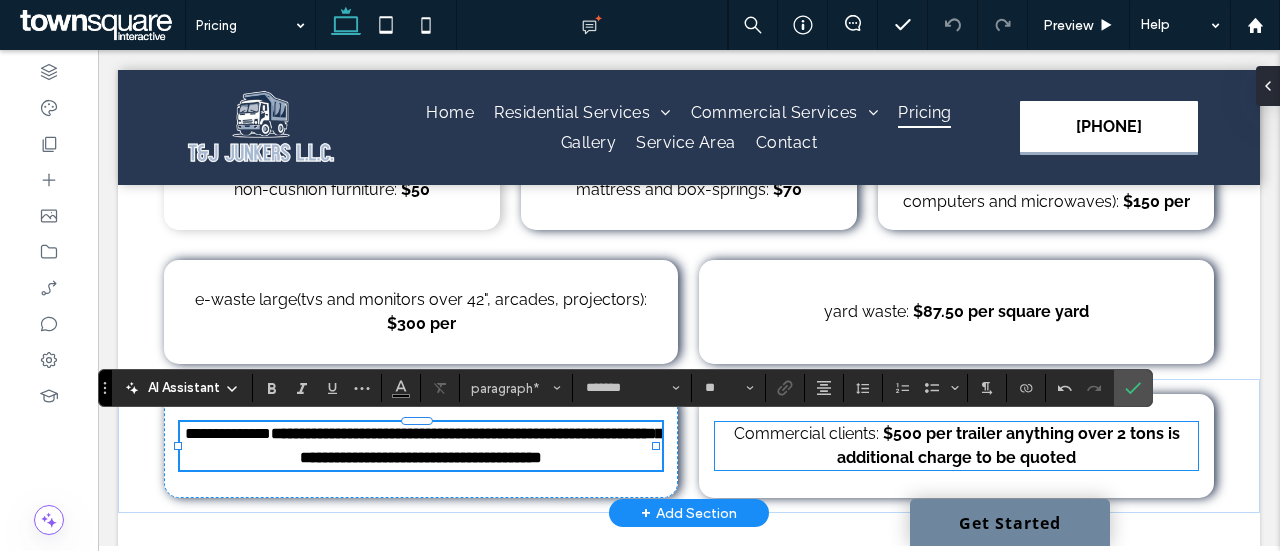 click on "Commercial clients:
$500 per trailer anything over 2 tons is additional charge to be quoted" at bounding box center (956, 446) 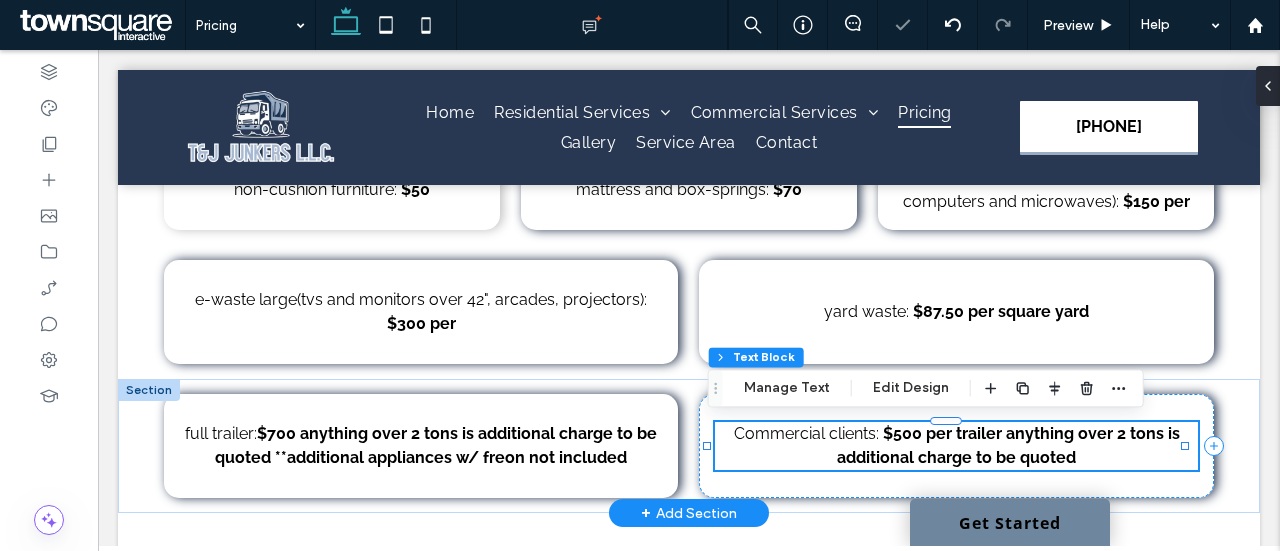 click on "Commercial clients:" at bounding box center (806, 433) 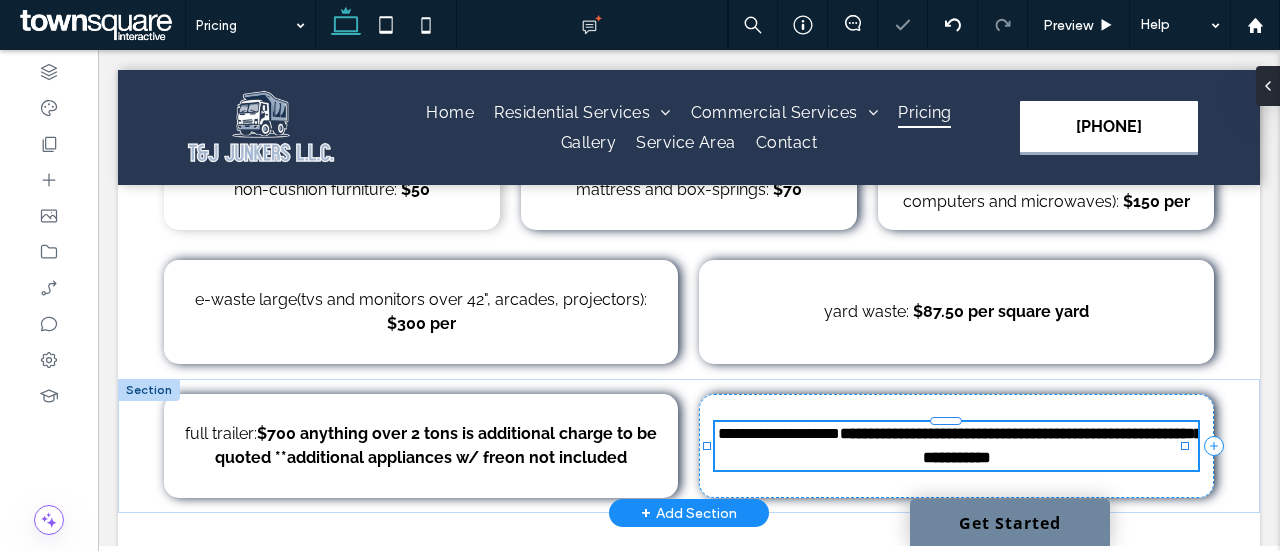 type on "*******" 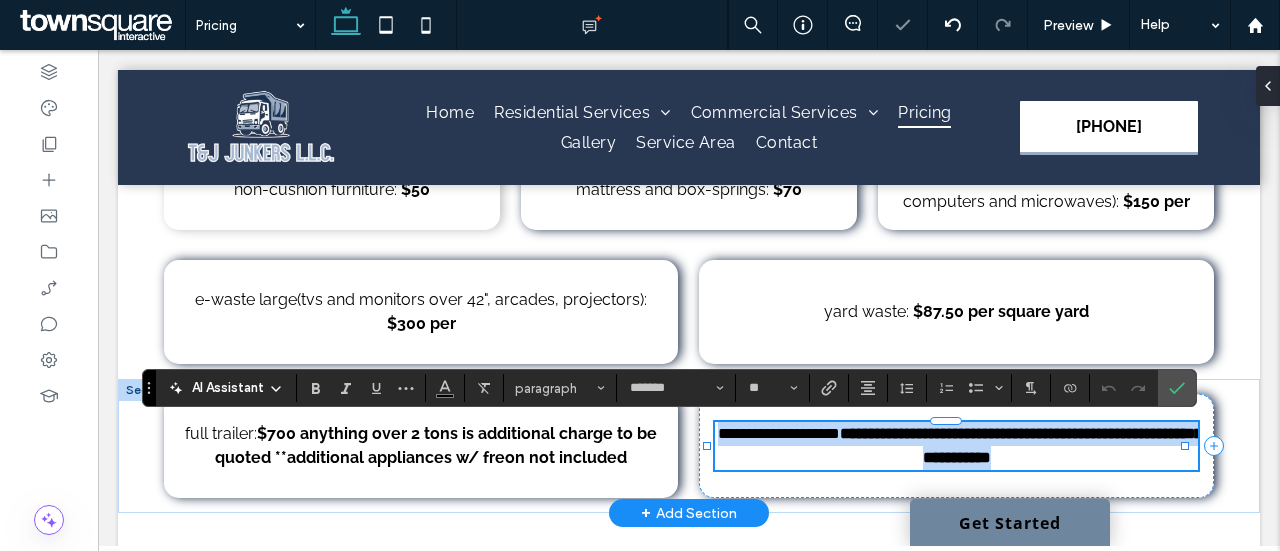 click on "**********" at bounding box center (779, 433) 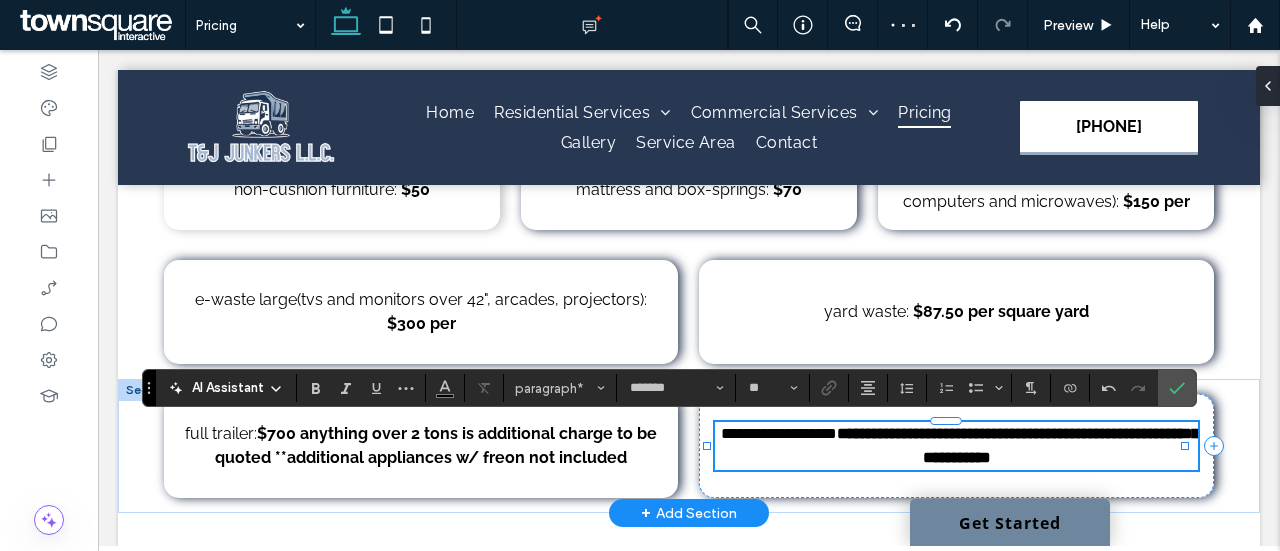 type 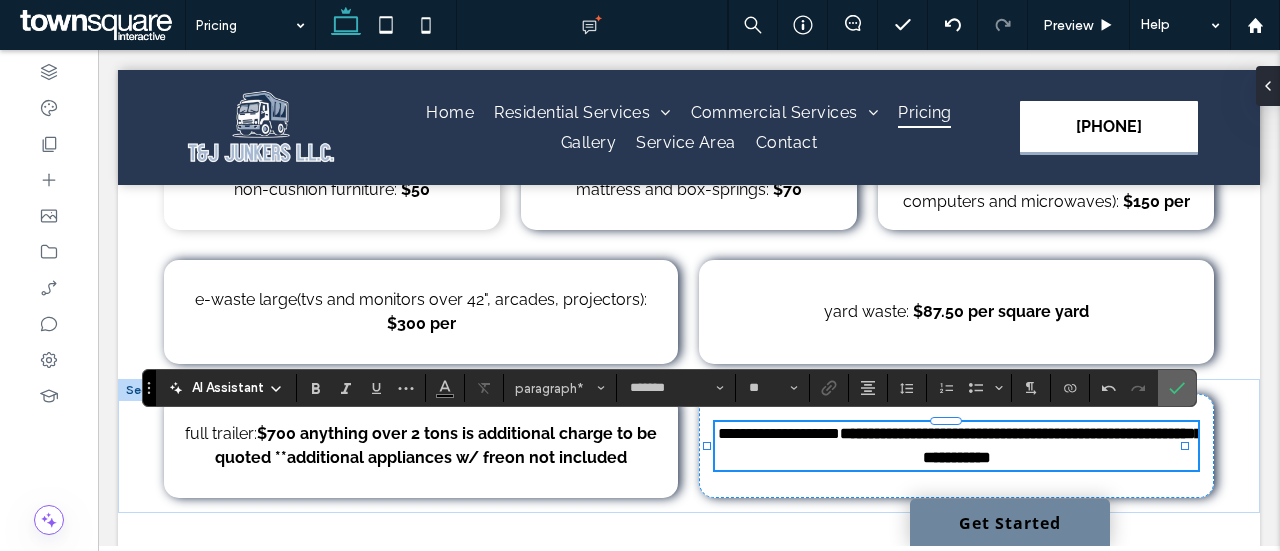 click 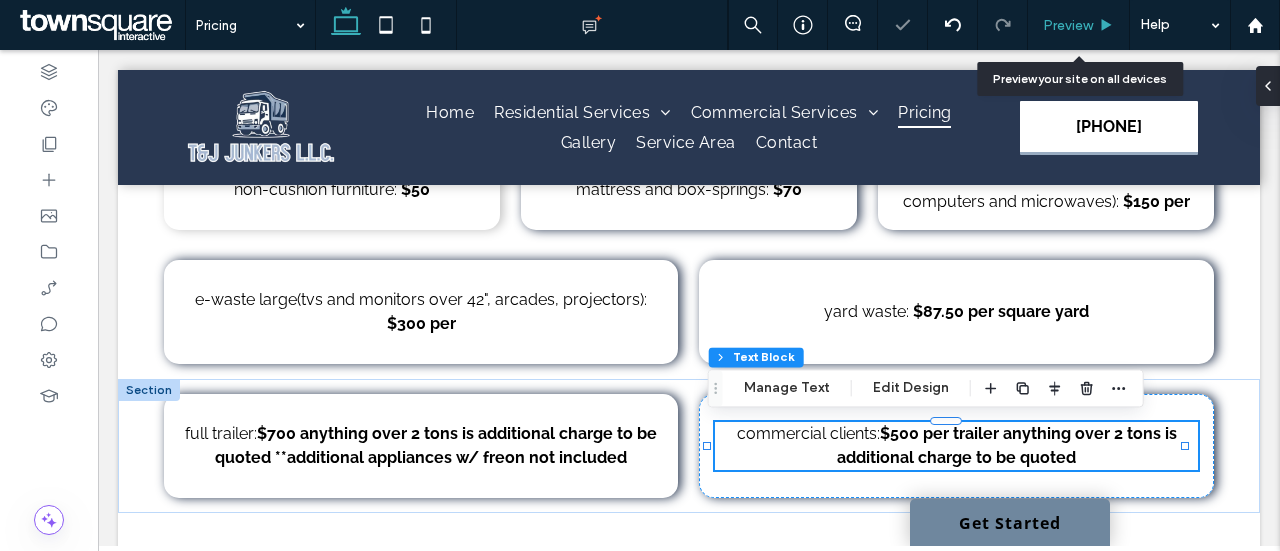 click on "Preview" at bounding box center [1079, 25] 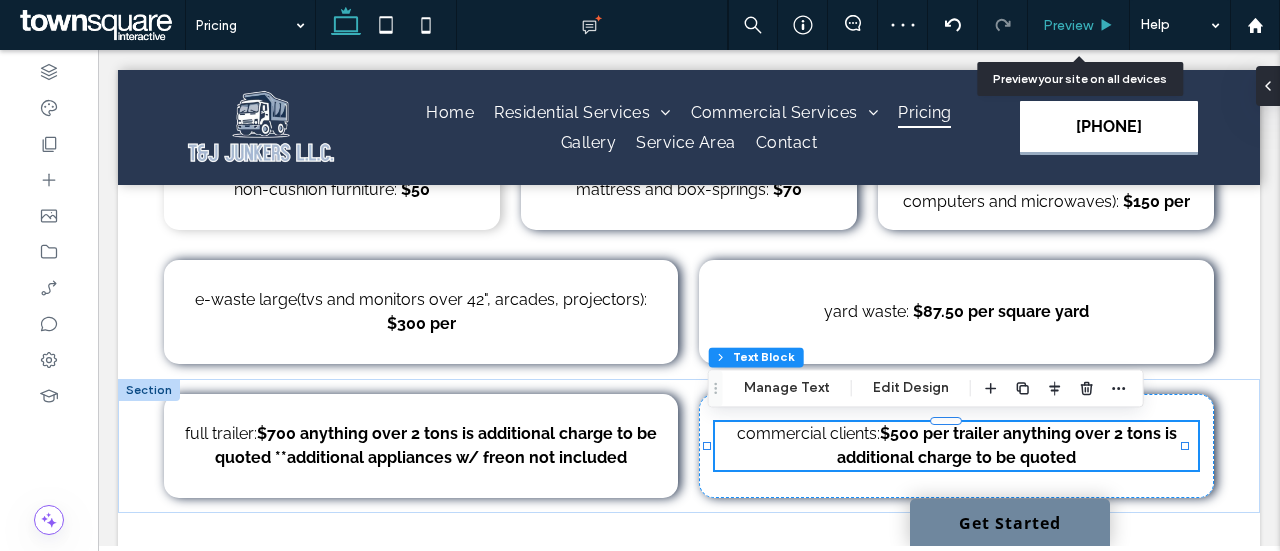 drag, startPoint x: 1003, startPoint y: 28, endPoint x: 1075, endPoint y: 21, distance: 72.33948 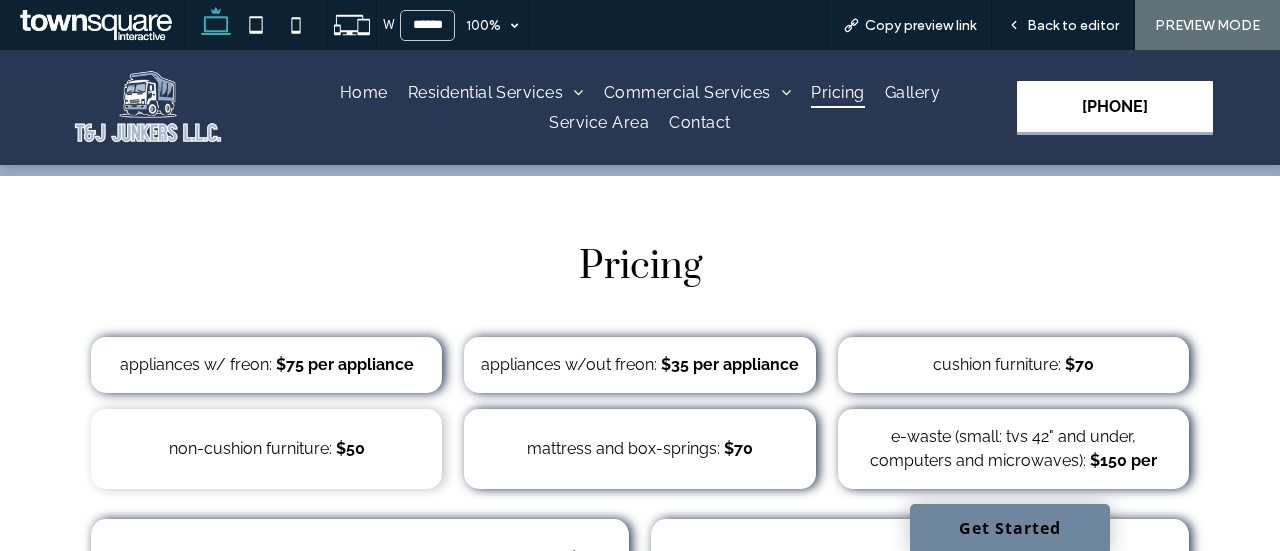 scroll, scrollTop: 752, scrollLeft: 0, axis: vertical 